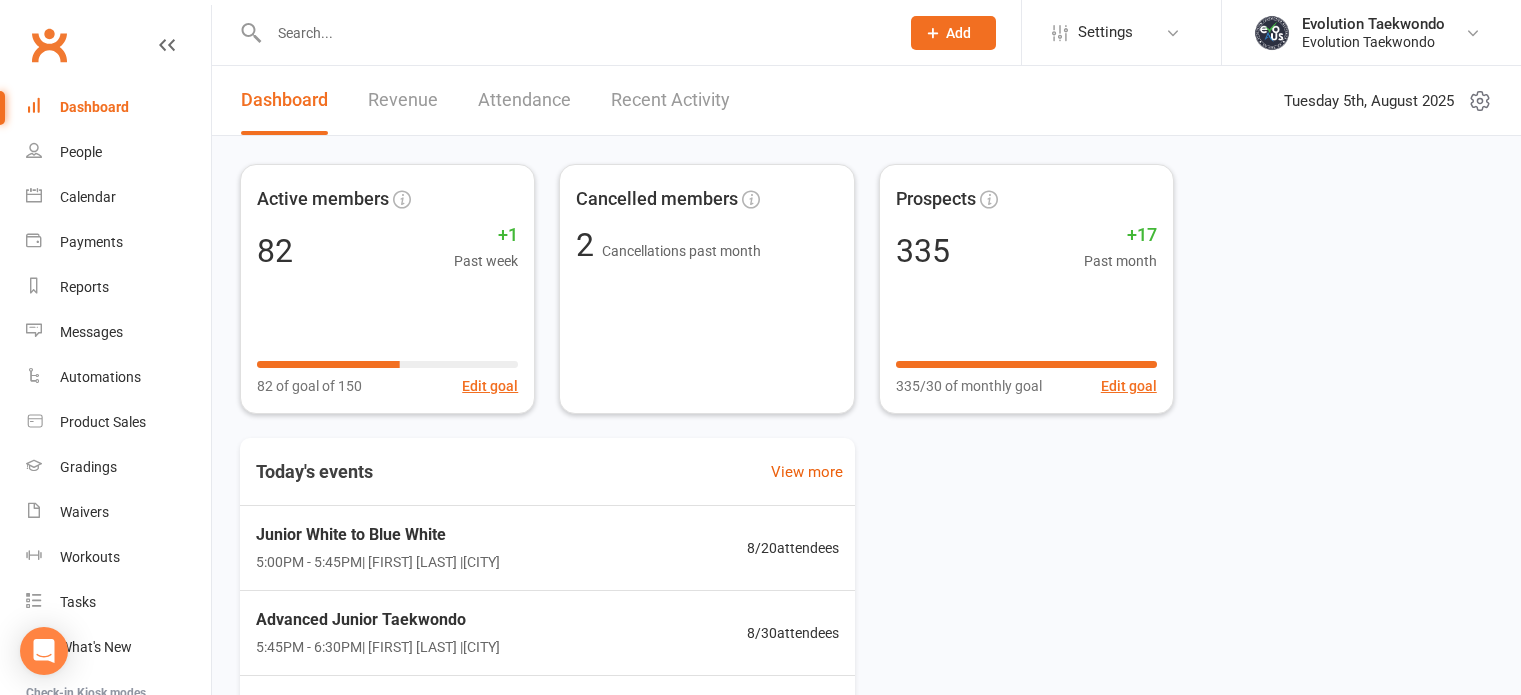 scroll, scrollTop: 0, scrollLeft: 0, axis: both 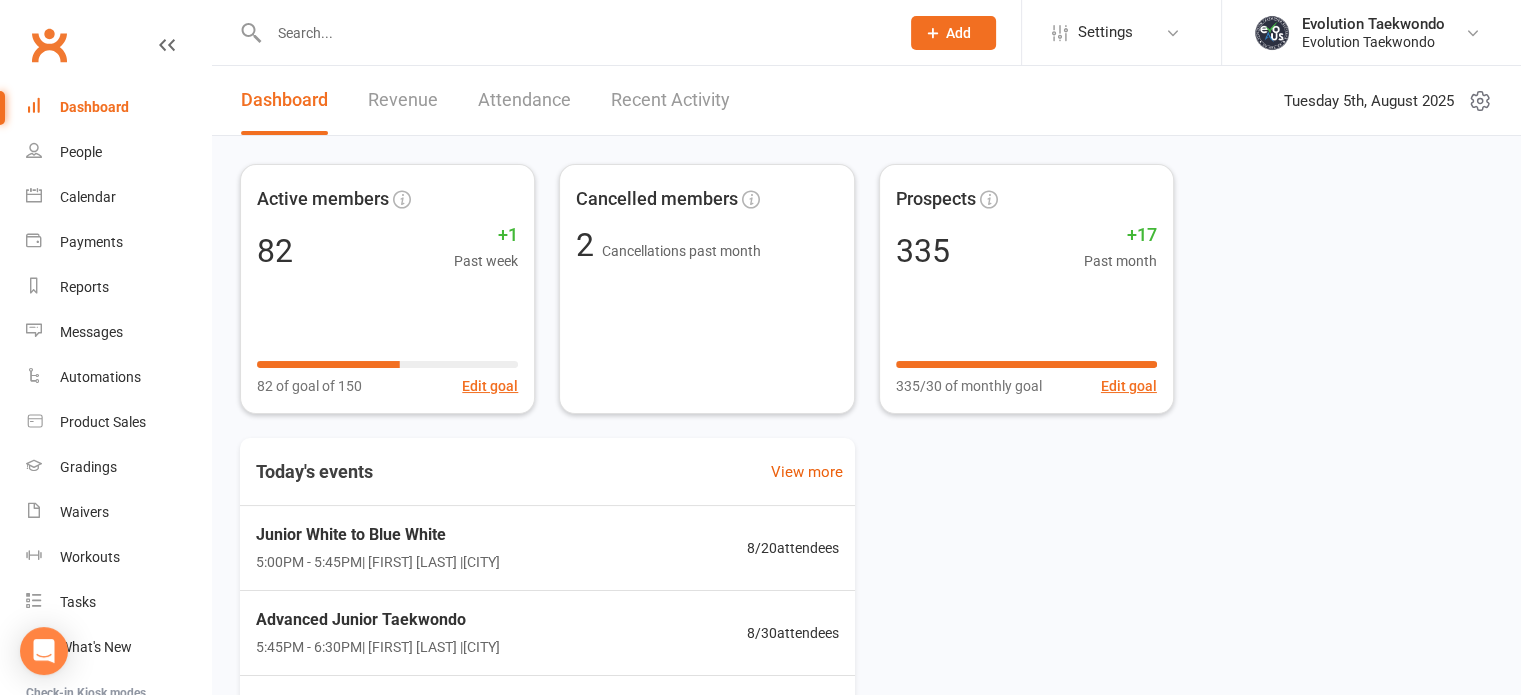 click on "Recent Activity" at bounding box center (670, 100) 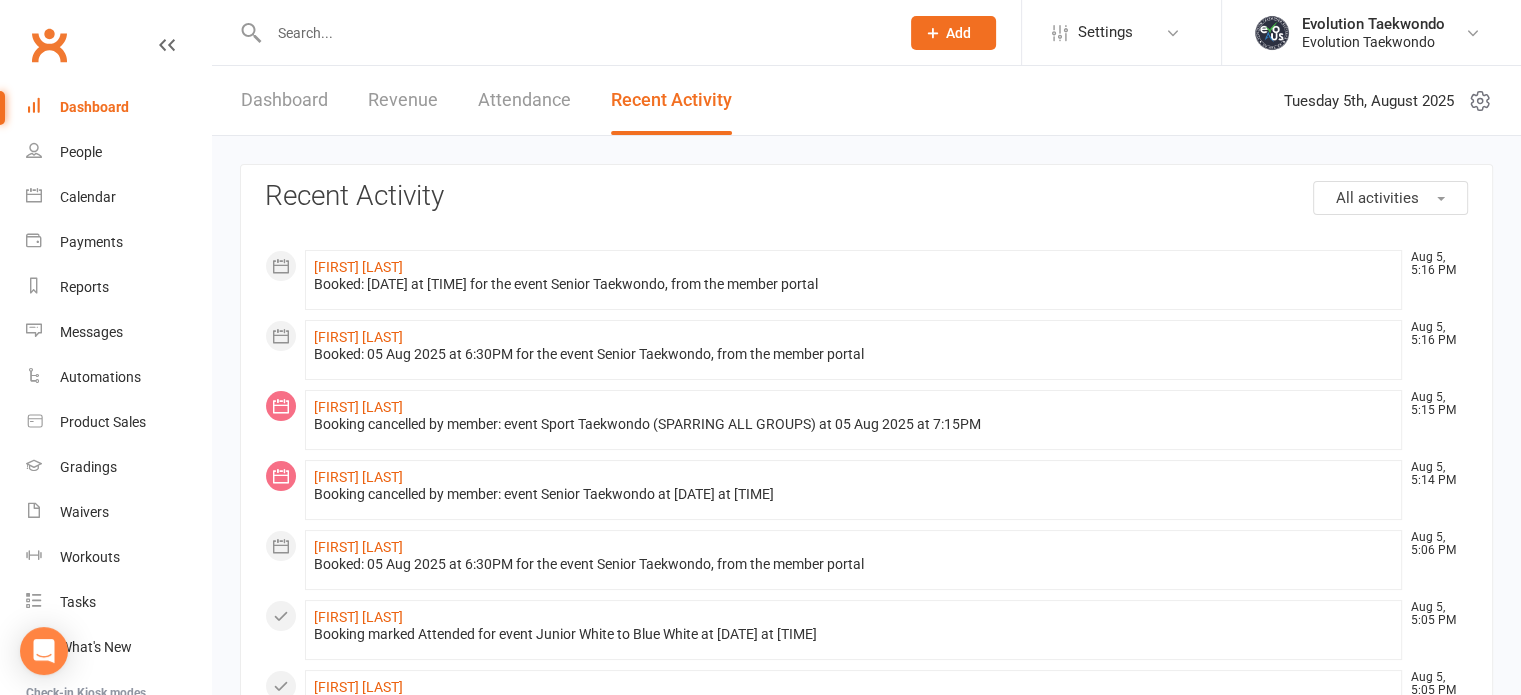 click at bounding box center [574, 33] 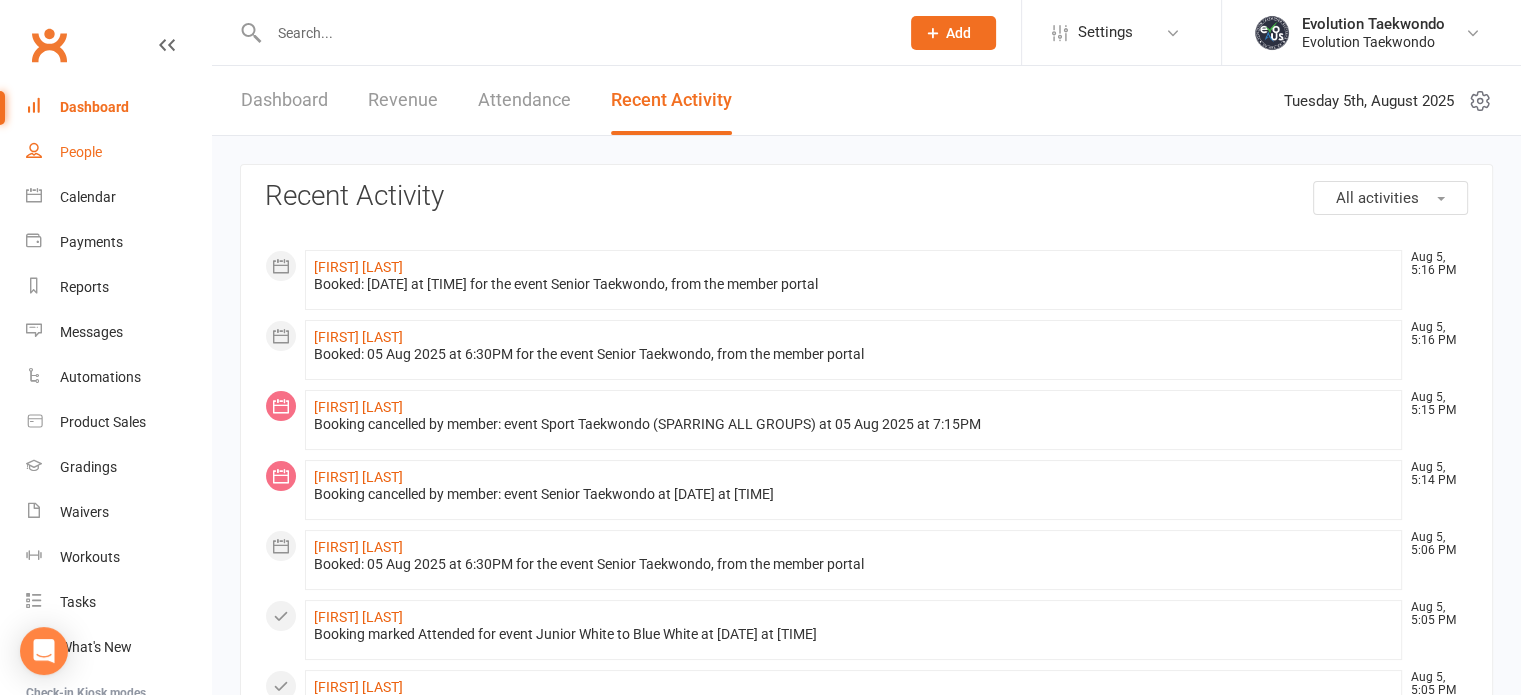 click on "People" at bounding box center (81, 152) 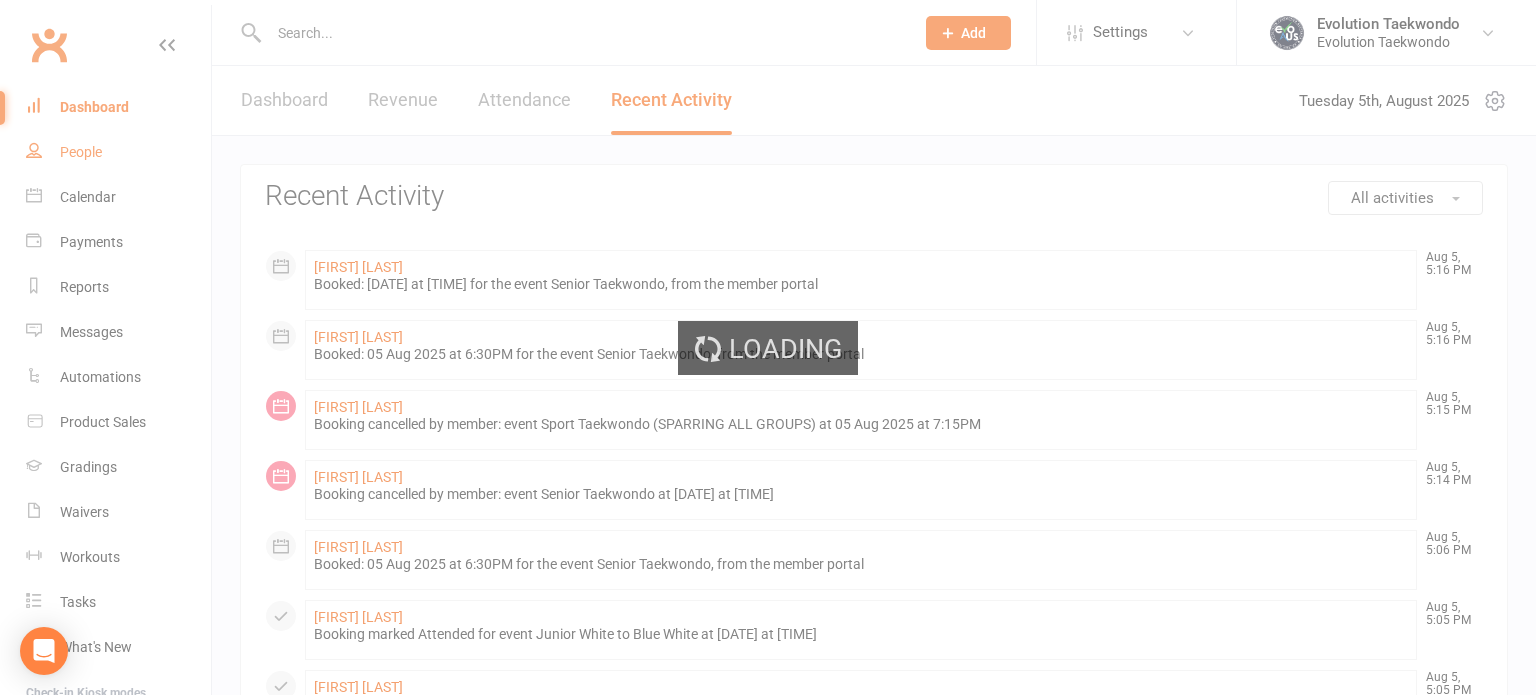 select on "100" 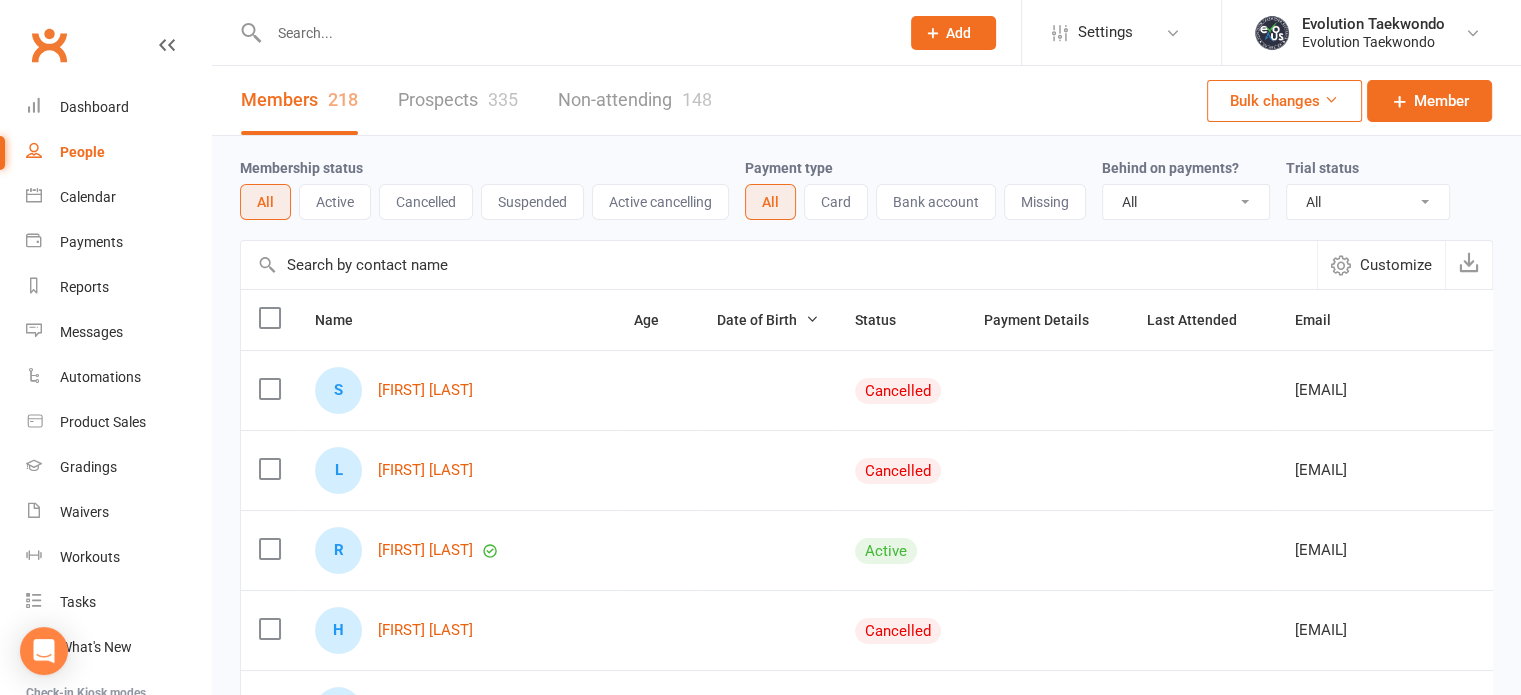 scroll, scrollTop: 23, scrollLeft: 0, axis: vertical 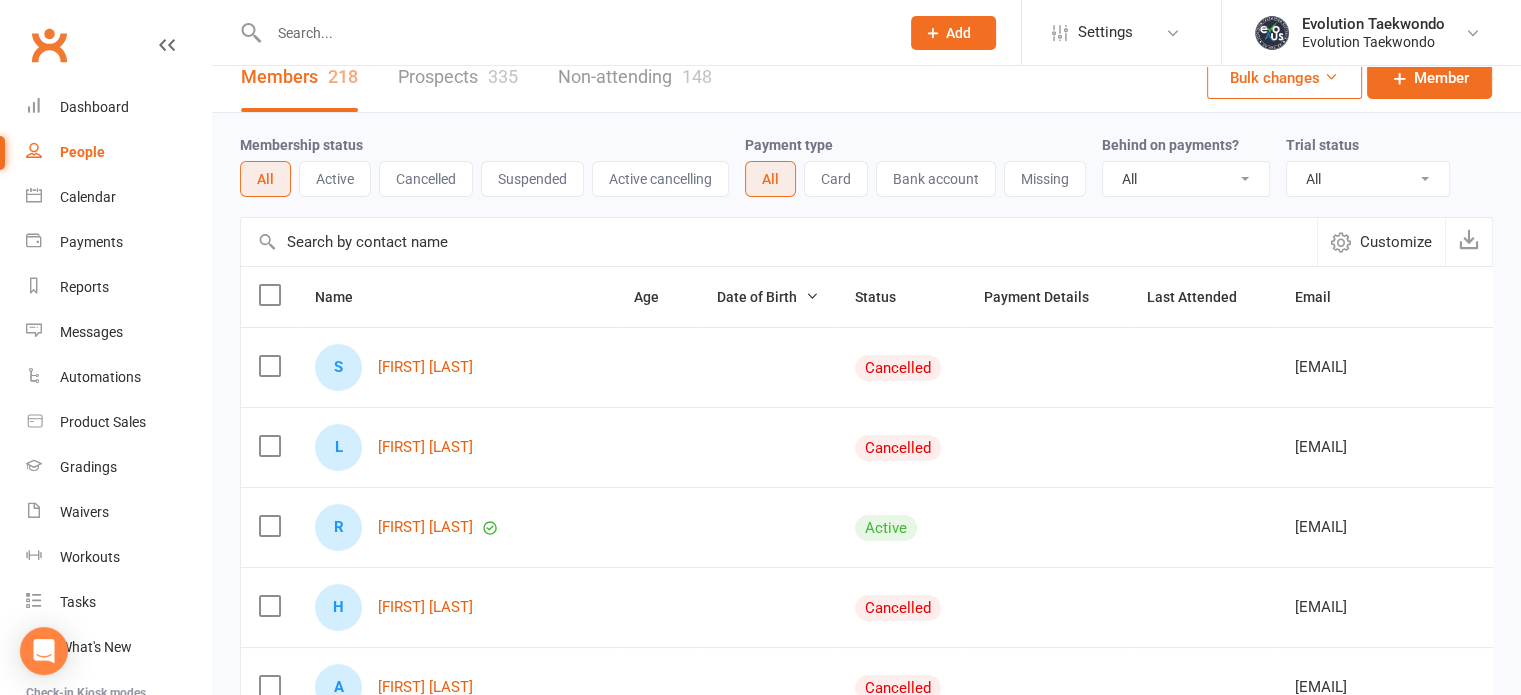 click on "335" at bounding box center [503, 76] 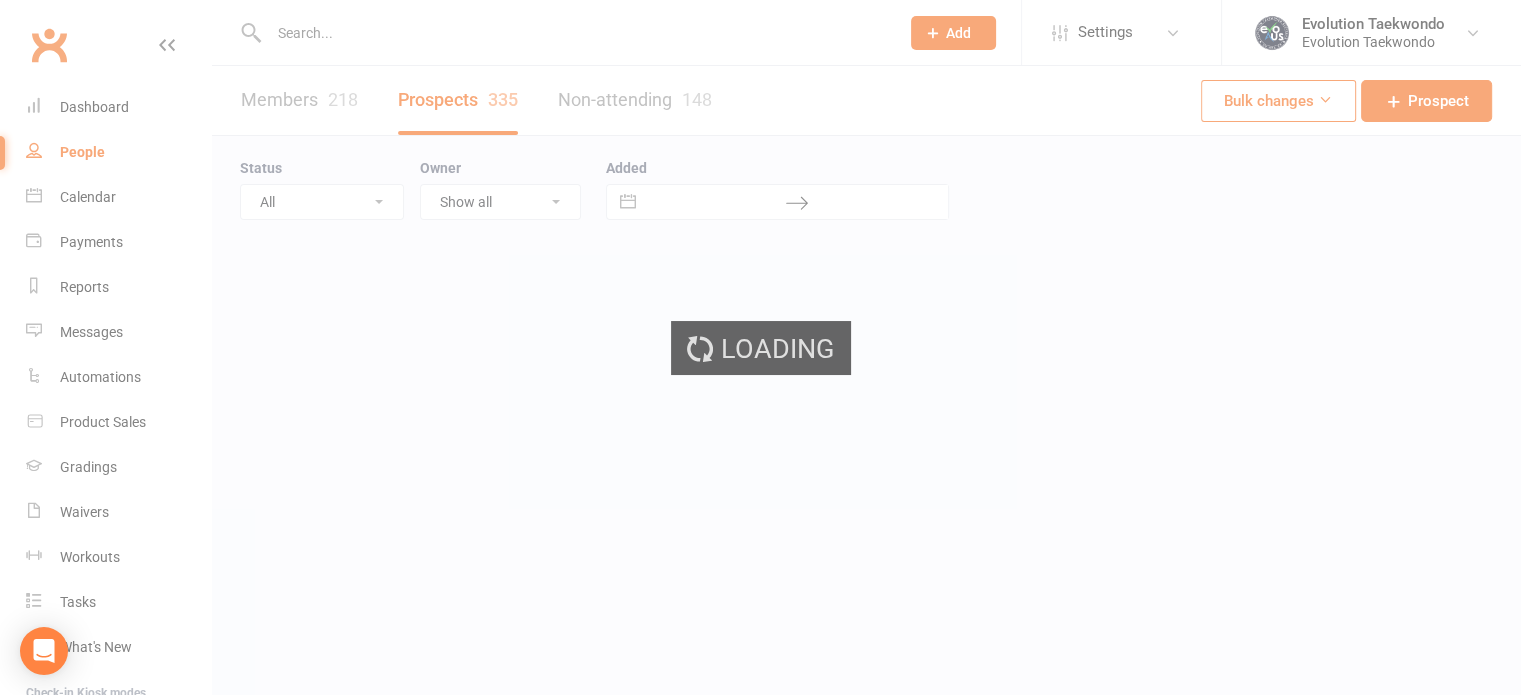 scroll, scrollTop: 0, scrollLeft: 0, axis: both 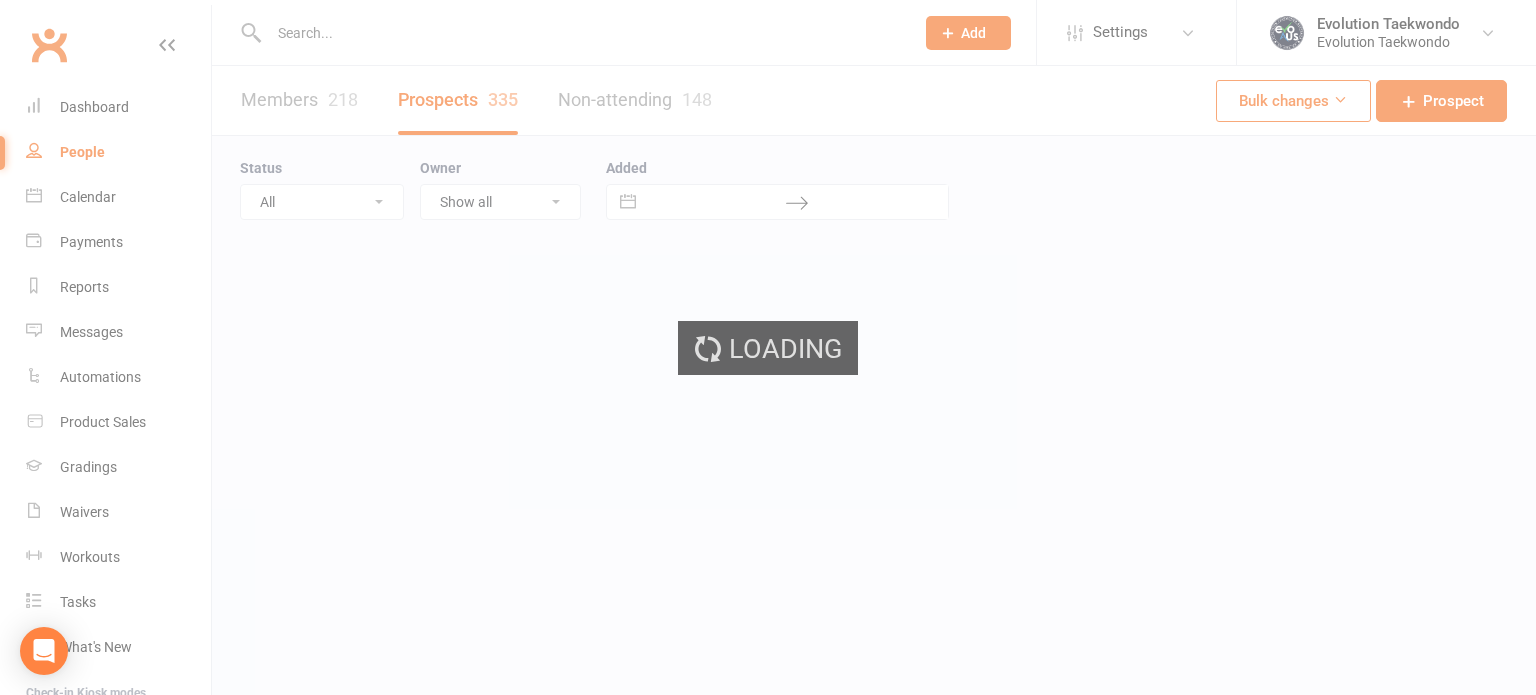select on "25" 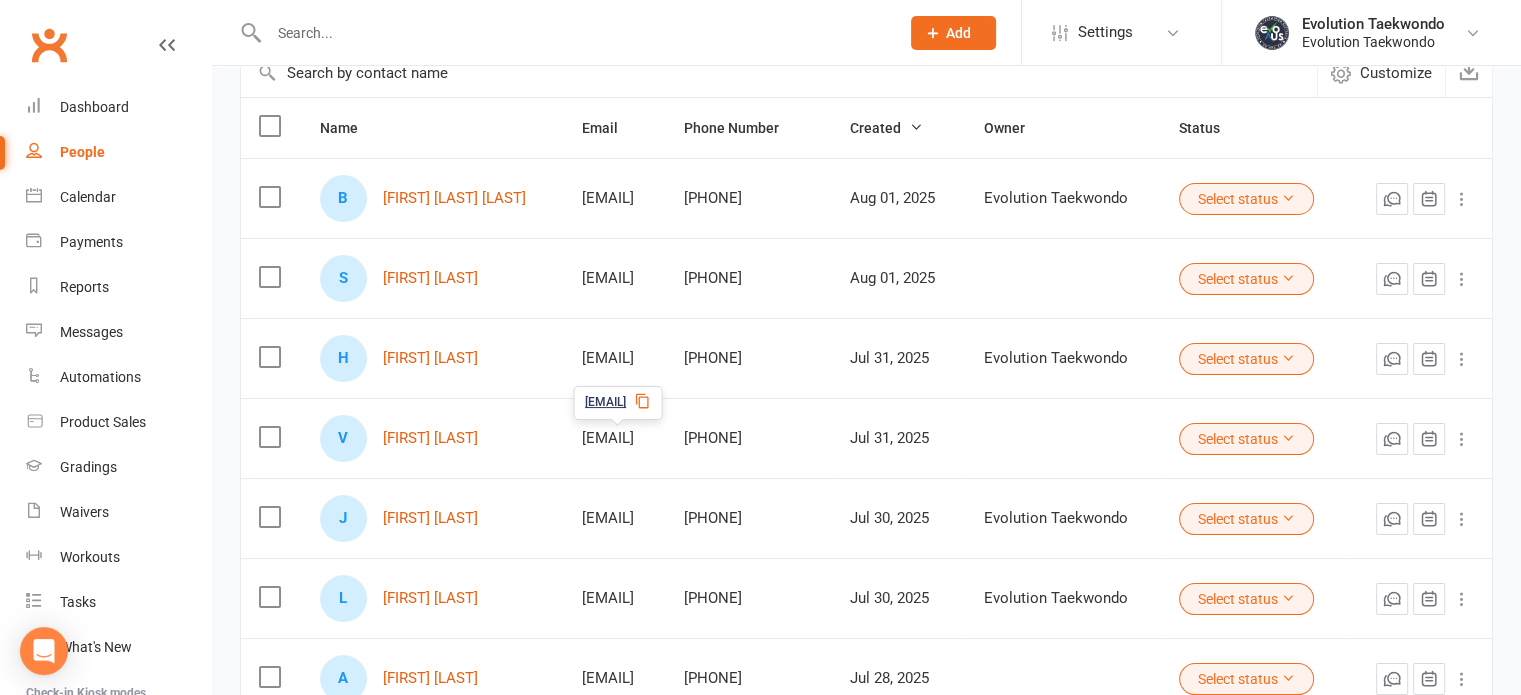 scroll, scrollTop: 211, scrollLeft: 0, axis: vertical 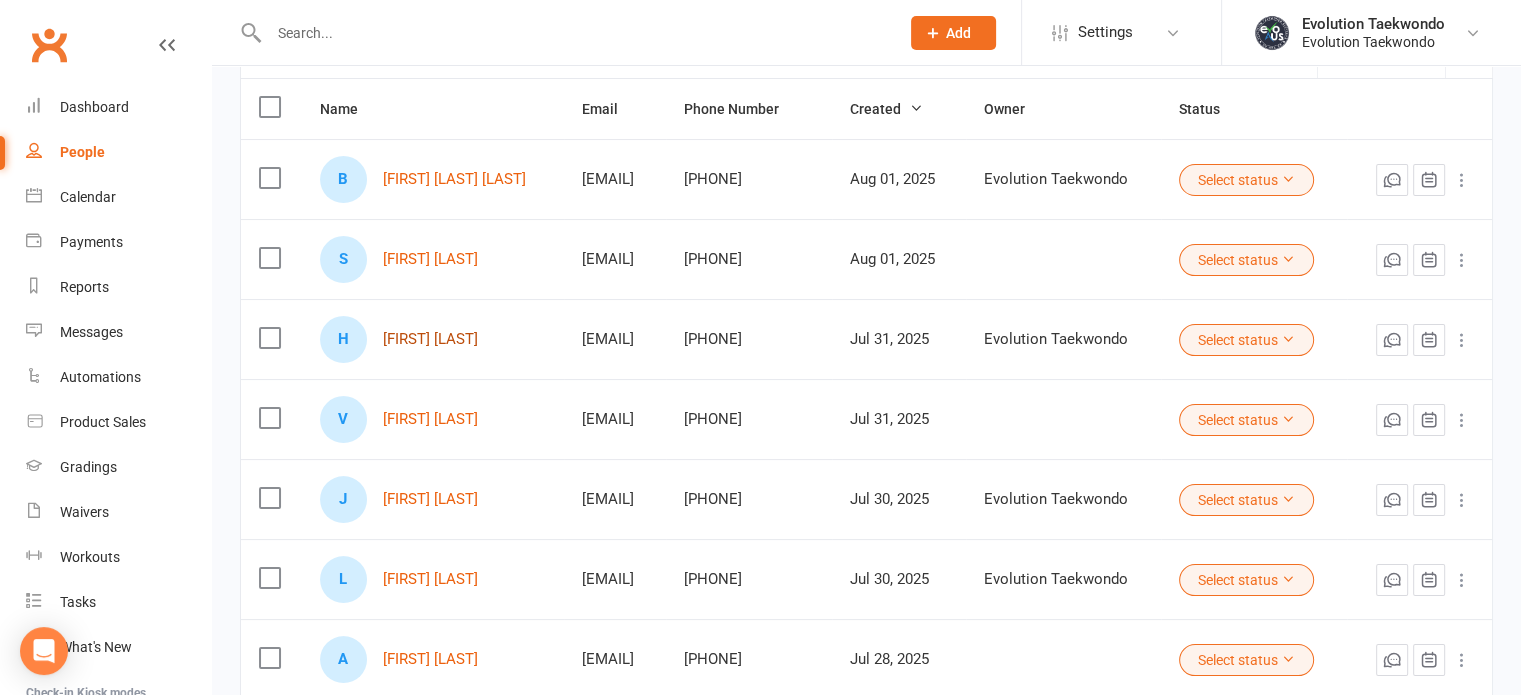 click on "[FIRST] [LAST]" at bounding box center (430, 339) 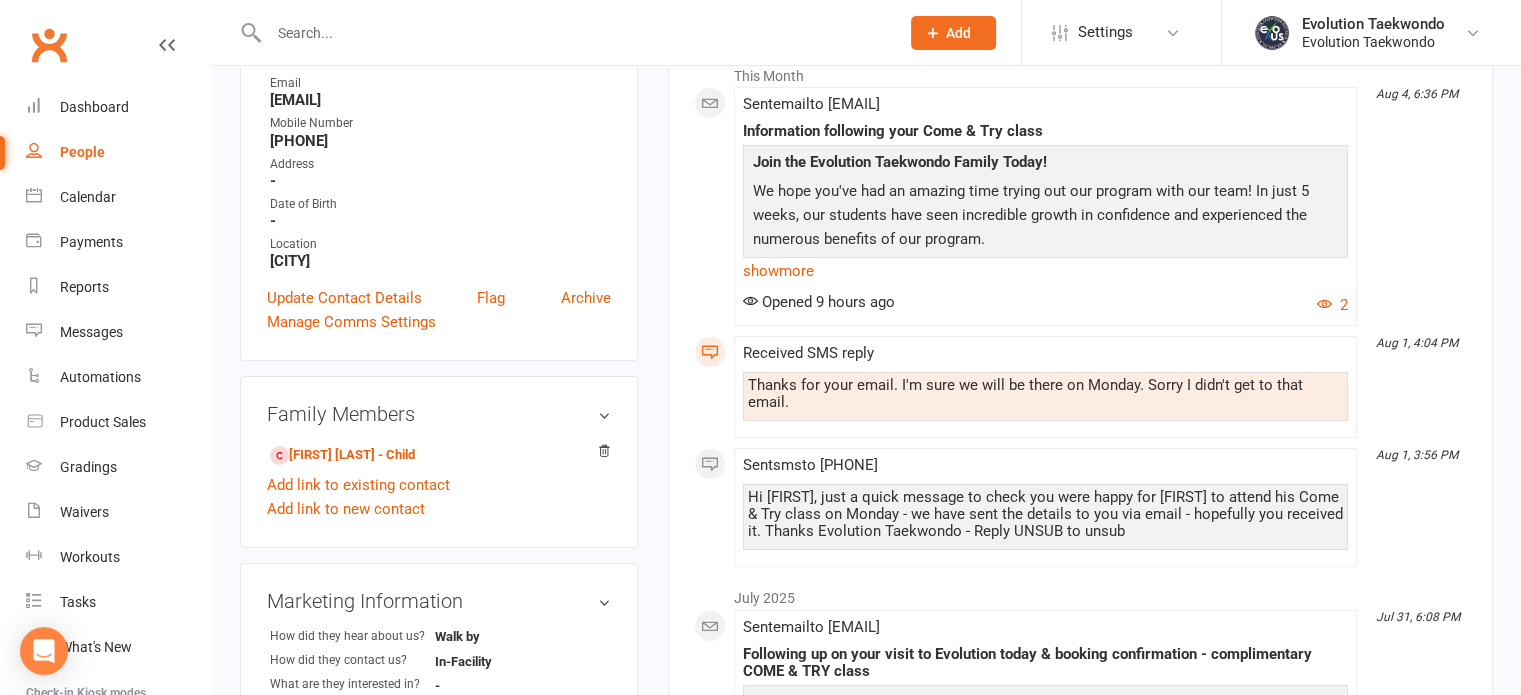 scroll, scrollTop: 312, scrollLeft: 0, axis: vertical 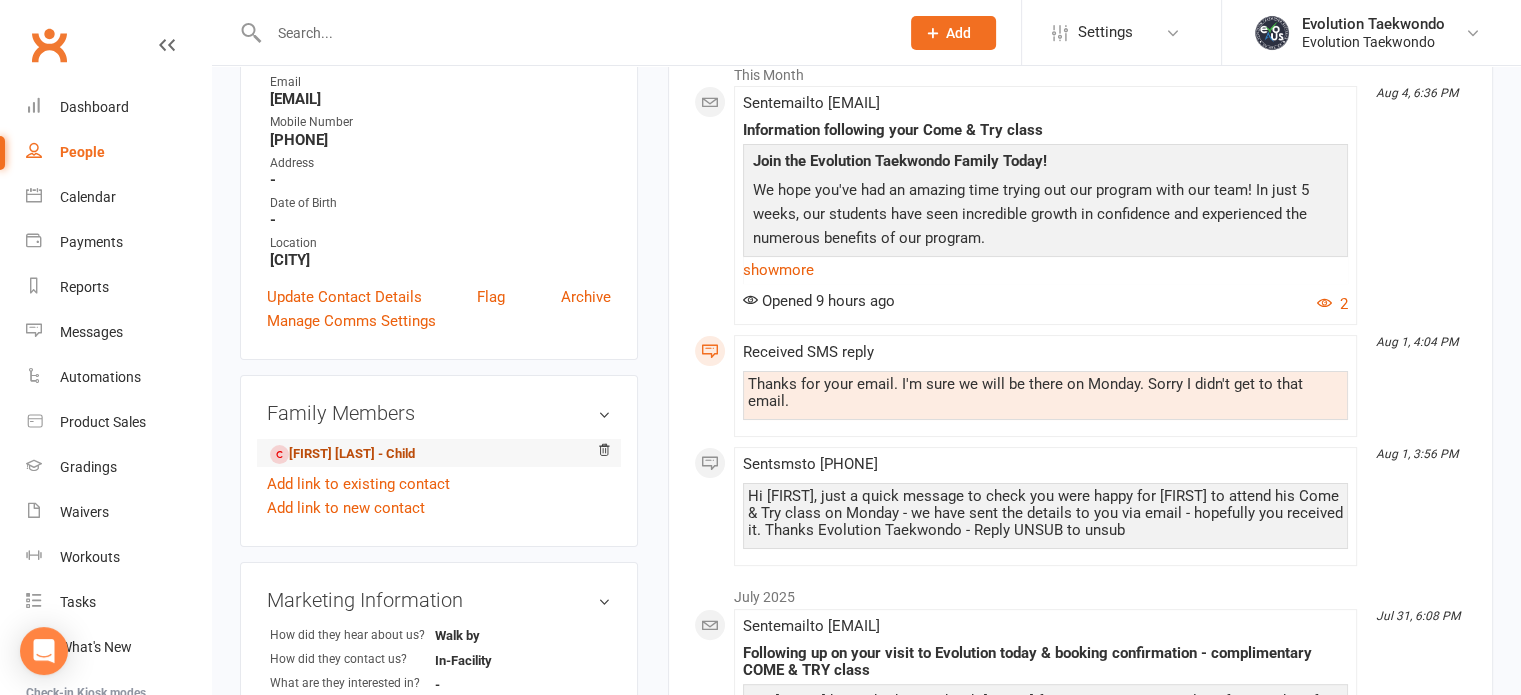 click on "[FIRST] [LAST] - Child" at bounding box center (342, 454) 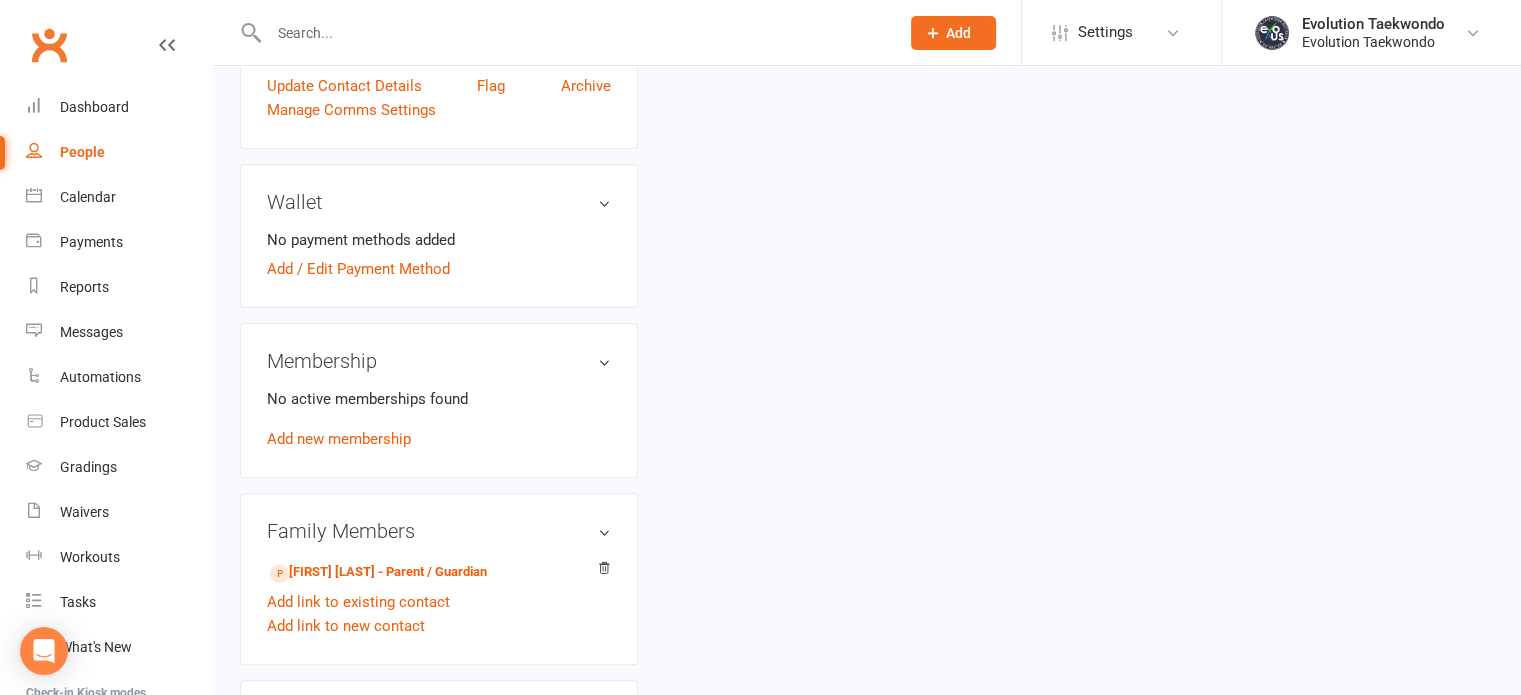 scroll, scrollTop: 604, scrollLeft: 0, axis: vertical 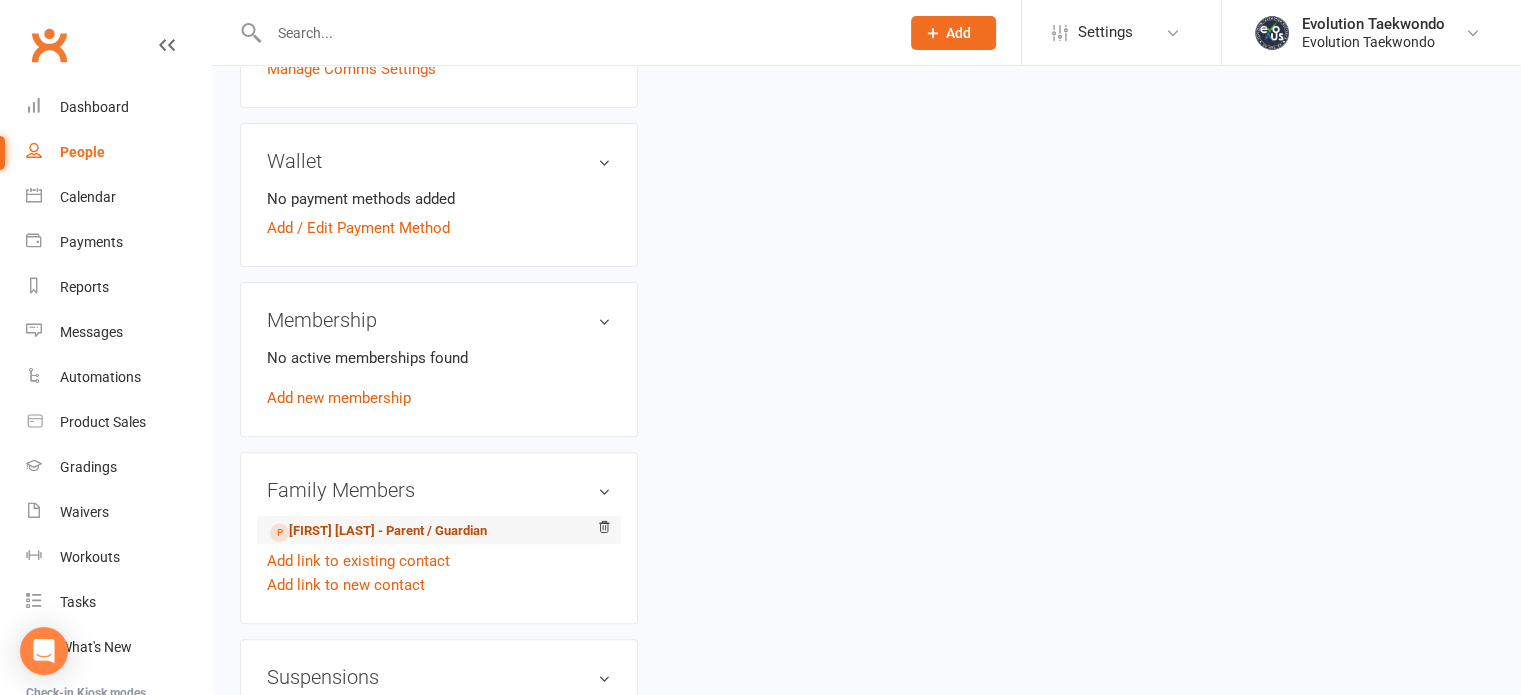click on "[FIRST] [LAST] - Parent / Guardian" at bounding box center (378, 531) 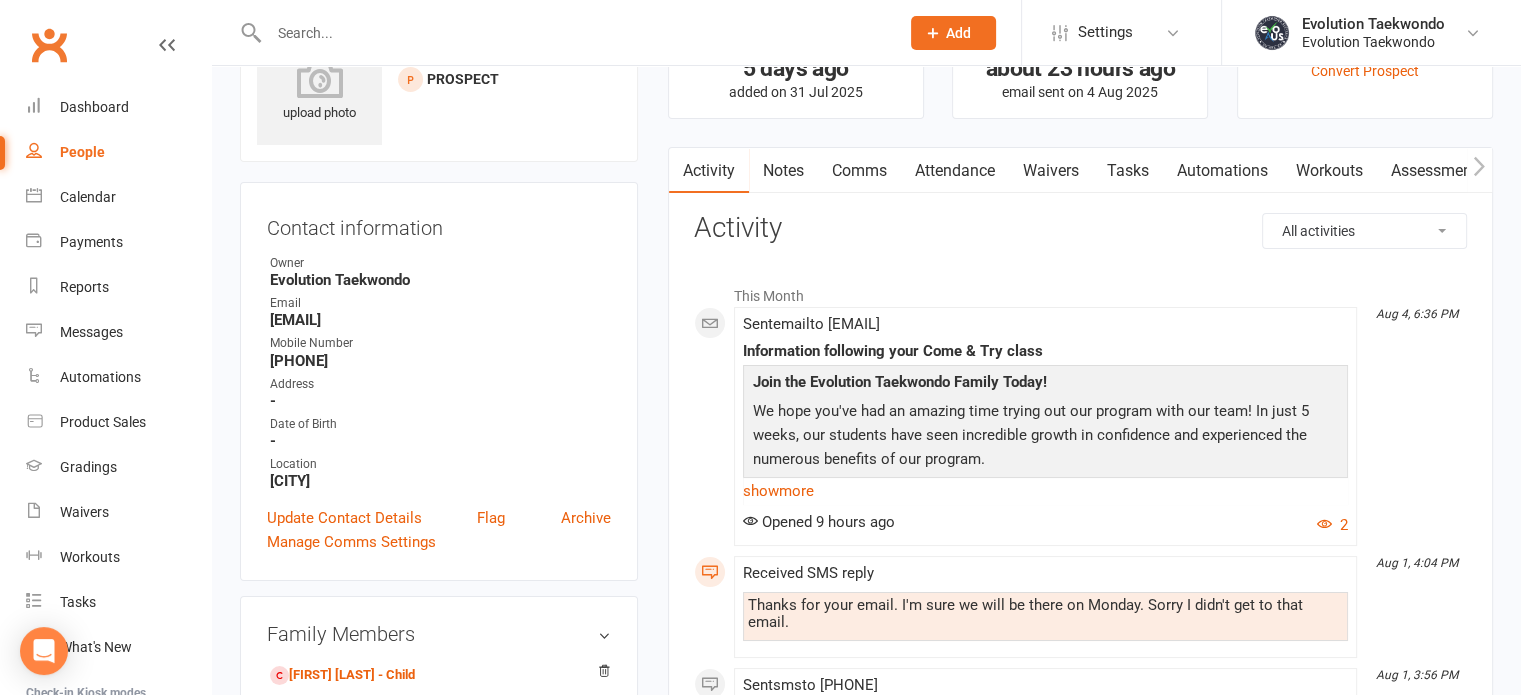 scroll, scrollTop: 92, scrollLeft: 0, axis: vertical 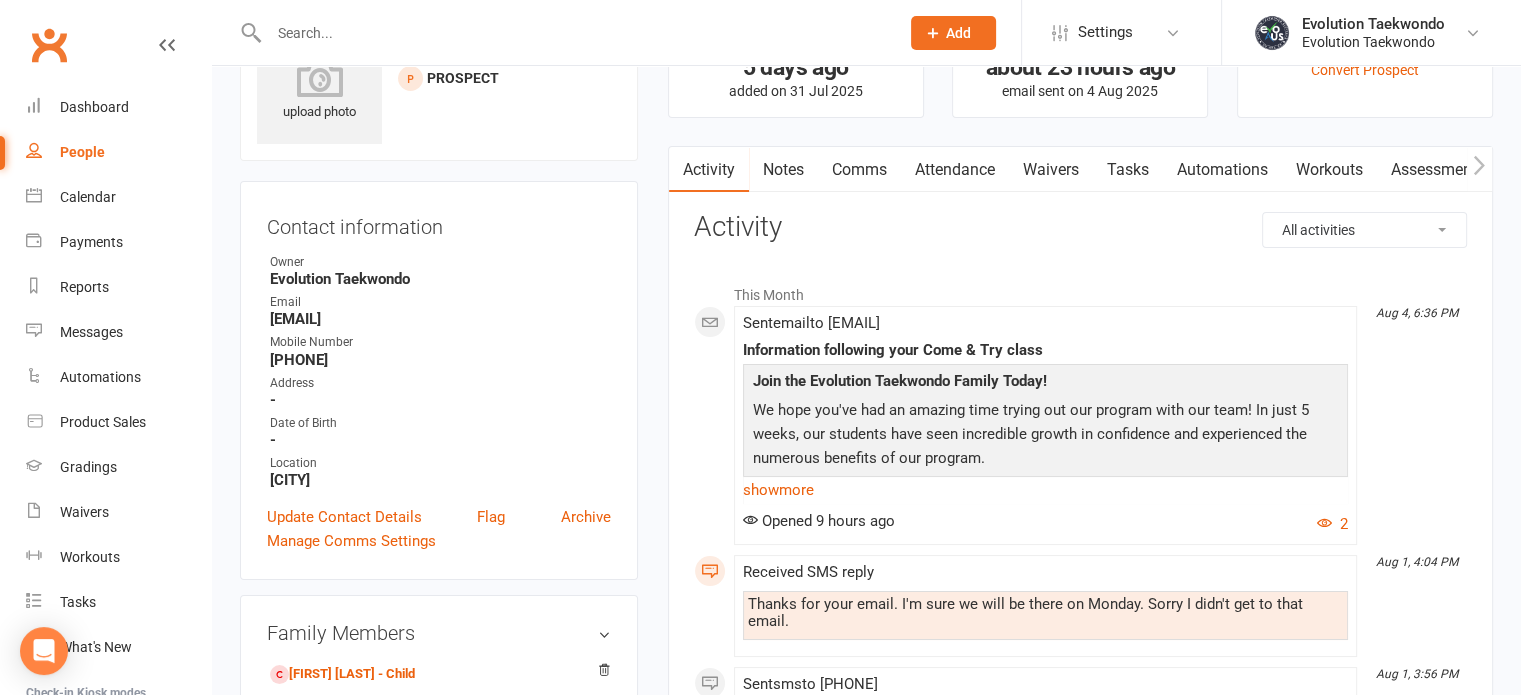 click on "Comms" at bounding box center [859, 170] 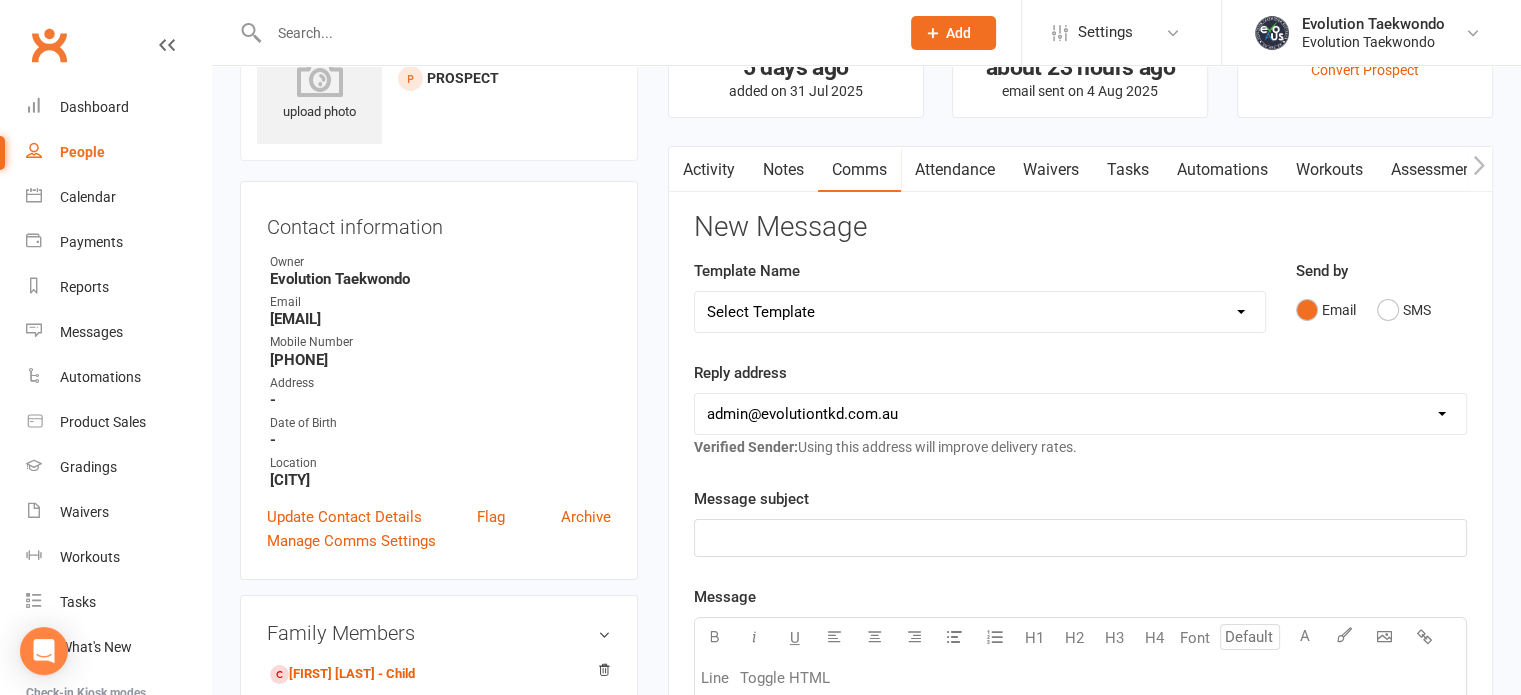 click on "Select Template [EMAIL] 3. After complimentary class [EMAIL] 5. MEMBERSHIP INFORMATION - NEW MEMBERS [EMAIL] Follow up day 7 [EMAIL] Not yet ready to test for belt promotion [EMAIL] Upcoming belt test promotion information [EMAIL] 1. First enquiry [EMAIL] 2. Come & Try booking confirmation [EMAIL] 4. Pre waiver email - looking to sign up [EMAIL] Black belt pre grading assessment - Approved   [EMAIL] Black belt pre grading assessment - Minor improvements needed [EMAIL] Black belt pre grading assessment - Not recommended at this time [SMS] Booking reminder [EMAIL] Catch up grading information [EMAIL] Changing age program notification email [EMAIL] Cho Dan Bo grading pre grading readiness assessments [EMAIL] Competition registration information [EMAIL] Congratulations on passing your Black belt grading [EMAIL] Leadership invitation [EMAIL] Teamwear information [EMAIL] Upcoming grading schedule [EMAIL] VIP referral rewards program" at bounding box center [980, 312] 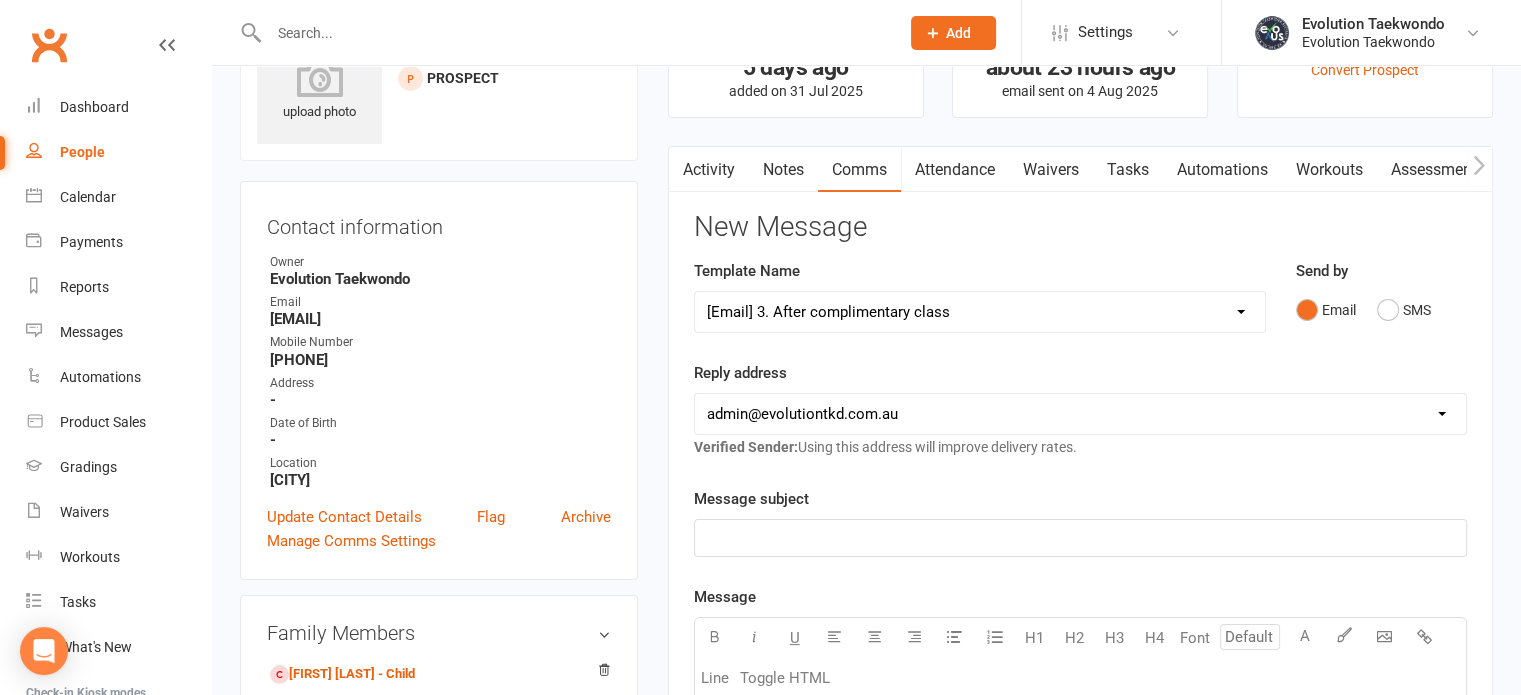 click on "Select Template [EMAIL] 3. After complimentary class [EMAIL] 5. MEMBERSHIP INFORMATION - NEW MEMBERS [EMAIL] Follow up day 7 [EMAIL] Not yet ready to test for belt promotion [EMAIL] Upcoming belt test promotion information [EMAIL] 1. First enquiry [EMAIL] 2. Come & Try booking confirmation [EMAIL] 4. Pre waiver email - looking to sign up [EMAIL] Black belt pre grading assessment - Approved   [EMAIL] Black belt pre grading assessment - Minor improvements needed [EMAIL] Black belt pre grading assessment - Not recommended at this time [SMS] Booking reminder [EMAIL] Catch up grading information [EMAIL] Changing age program notification email [EMAIL] Cho Dan Bo grading pre grading readiness assessments [EMAIL] Competition registration information [EMAIL] Congratulations on passing your Black belt grading [EMAIL] Leadership invitation [EMAIL] Teamwear information [EMAIL] Upcoming grading schedule [EMAIL] VIP referral rewards program" at bounding box center (980, 312) 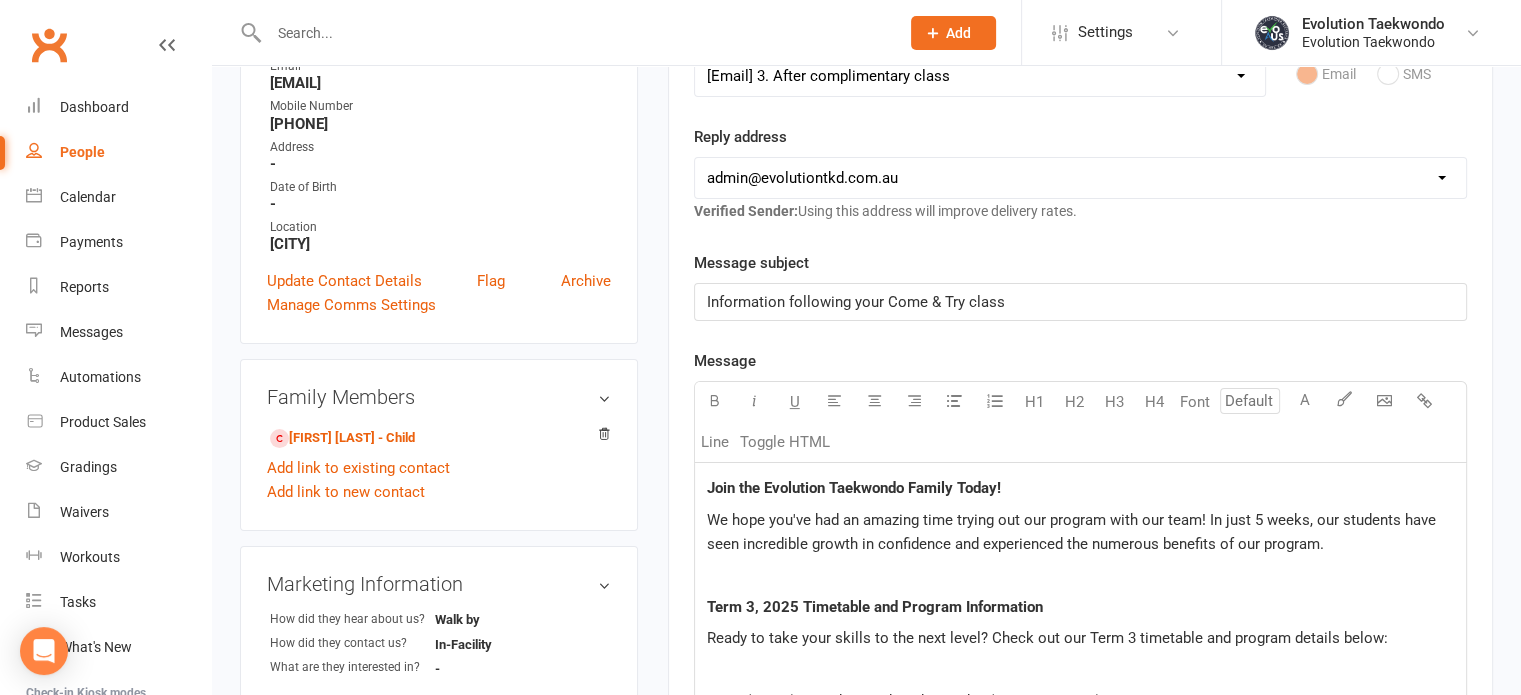 scroll, scrollTop: 327, scrollLeft: 0, axis: vertical 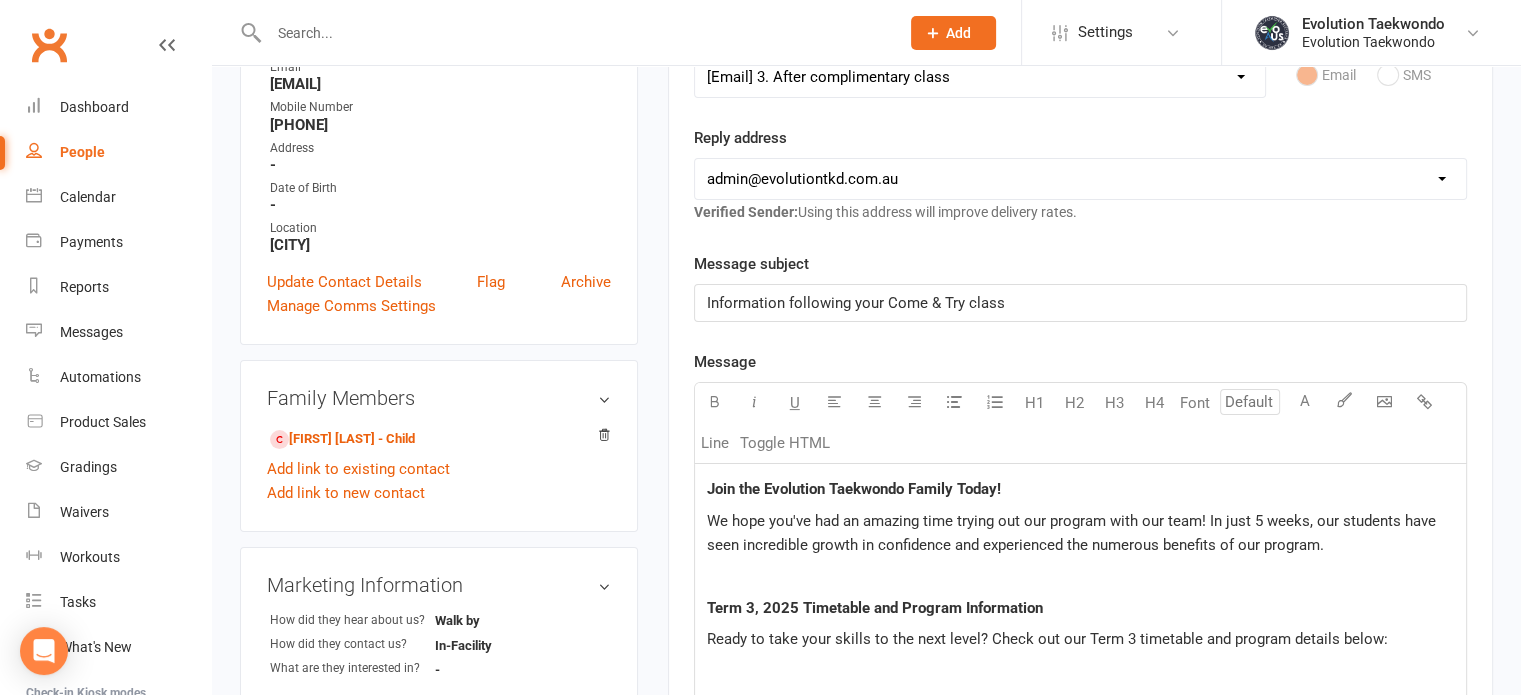click on "Information following your Come & Try class" 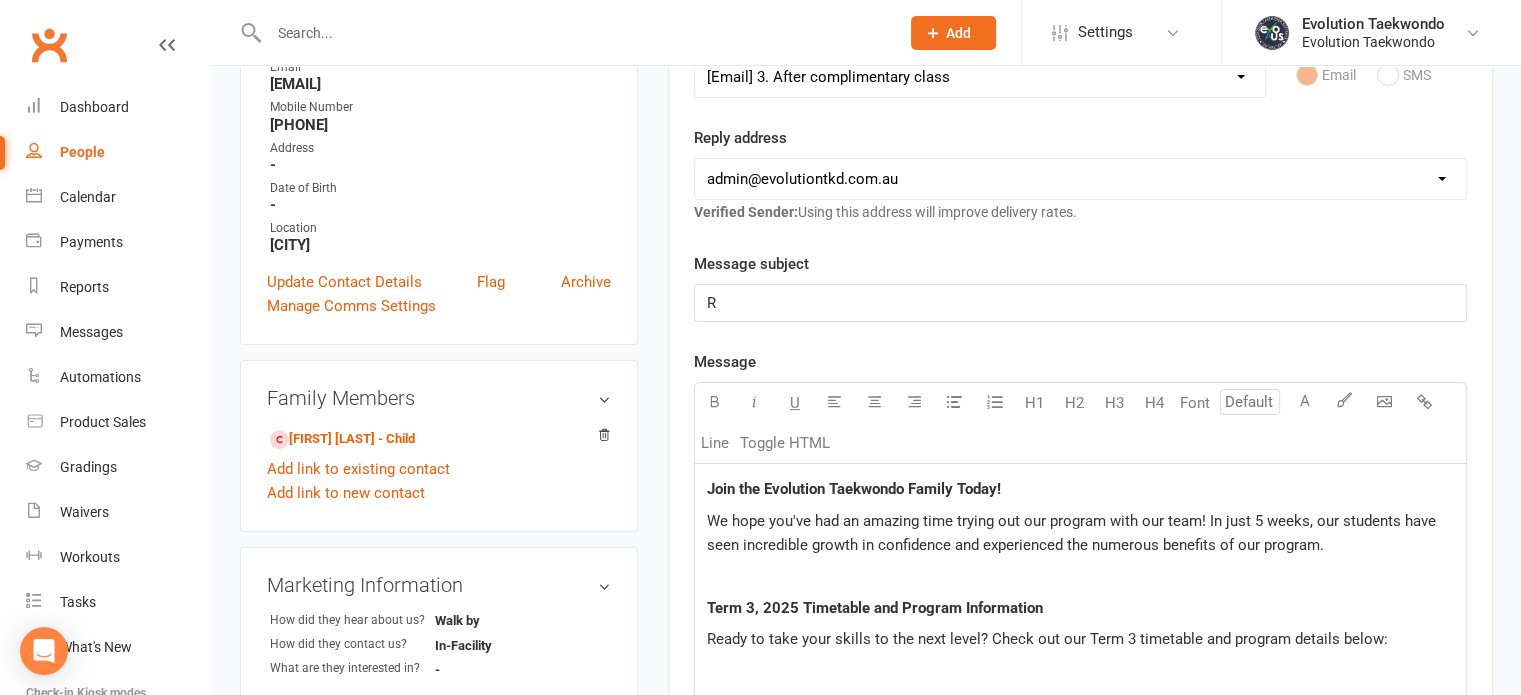 type 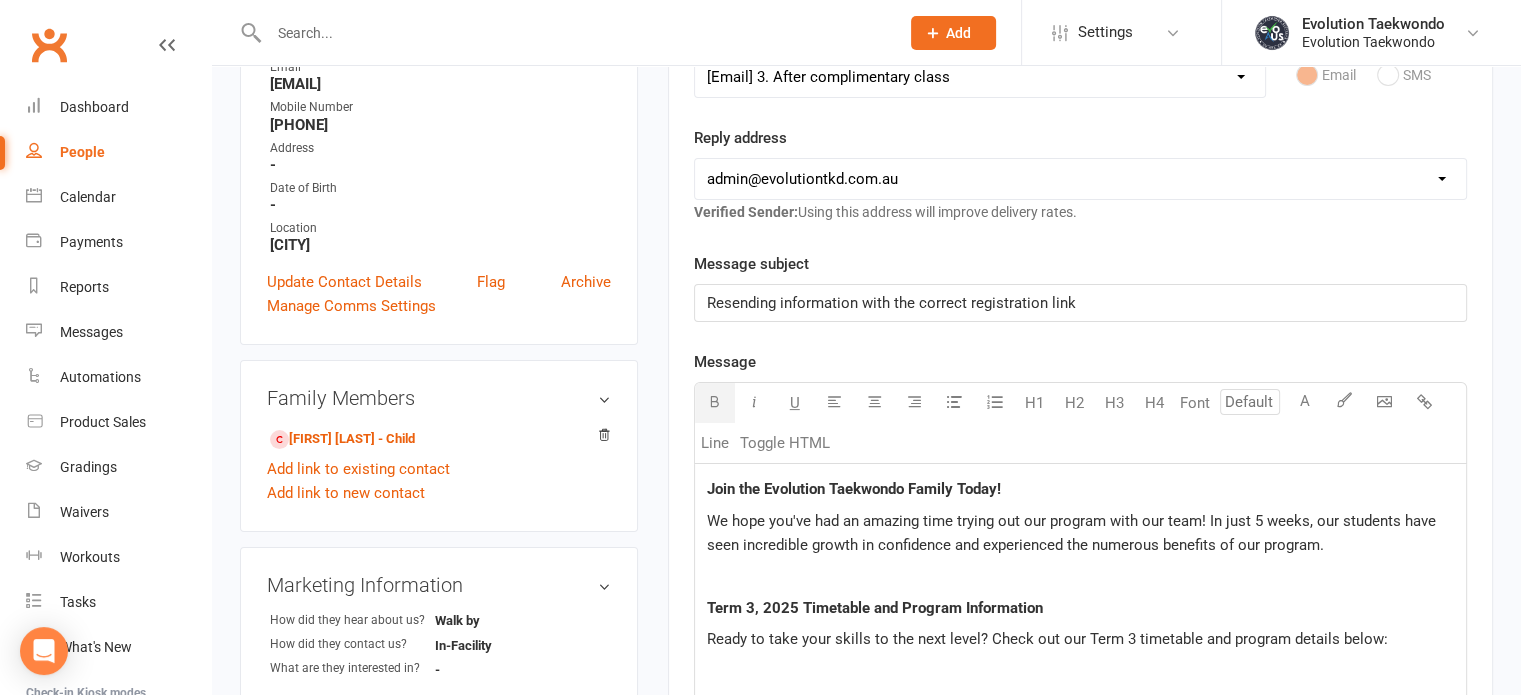 click on "Join the Evolution Taekwondo Family Today! We hope you've had an amazing time trying out our program with our team! In just 5 weeks, our students have seen incredible growth in confidence and experienced the numerous benefits of our program.   Term 3, 2025 Timetable and Program Information Ready to take your skills to the next level? Check out our Term 3 timetable and program details below:   -  Ninja  (6-8yrs): Monday, Wednesday, Friday (5:00pm-5:45pm) -  Juniors  (9-12yrs): Monday, Wednesday (5:45pm-6:30pm), Tuesday, Thursday (5:00pm-5:45pm) -  Seniors  (13yrs and above): Monday, Wednesday (7:15pm-8:00pm), Tuesday, Thursday (6:30pm-7:15pm) -  Senior Fitness Sessions  : Monday, Wednesday (8:00pm-8:30pm)   Limited-Time Offer: New Member Special! Join our Evolution Taekwondo family and enjoy our exclusive introductory offer: 1 Person: $30 (includes uniform and first two weeks) 2 People: $25 each (includes uniforms and first two weeks) 3 People: $20 each (includes uniforms and first two weeks)     $   $" 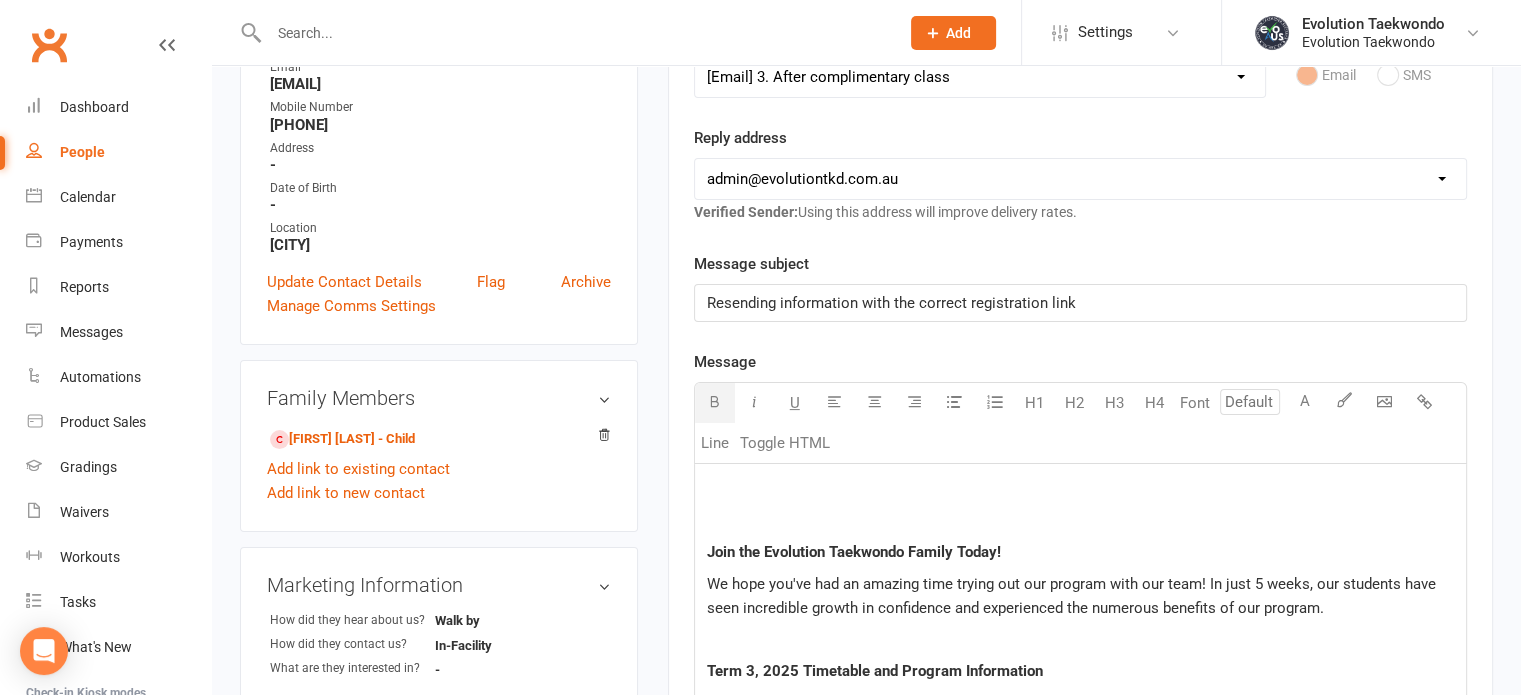 click on "﻿ ﻿ Join the Evolution Taekwondo Family Today! We hope you've had an amazing time trying out our program with our team! In just 5 weeks, our students have seen incredible growth in confidence and experienced the numerous benefits of our program.   Term 3, 2025 Timetable and Program Information Ready to take your skills to the next level? Check out our Term 3 timetable and program details below:   -  Ninja  (6-8yrs): Monday, Wednesday, Friday (5:00pm-5:45pm) -  Juniors  (9-12yrs): Monday, Wednesday (5:45pm-6:30pm), Tuesday, Thursday (5:00pm-5:45pm) -  Seniors  (13yrs and above): Monday, Wednesday (7:15pm-8:00pm), Tuesday, Thursday (6:30pm-7:15pm) -  Senior Fitness Sessions : Monday, Wednesday (8:00pm-8:30pm)   Limited-Time Offer: New Member Special! Join our Evolution Taekwondo family and enjoy our exclusive introductory offer: 1 Person: $30 (includes uniform and first two weeks) 2 People: $25 each (includes uniforms and first two weeks) 3 People: $20 each (includes uniforms and first two weeks)     $[PRICE]" 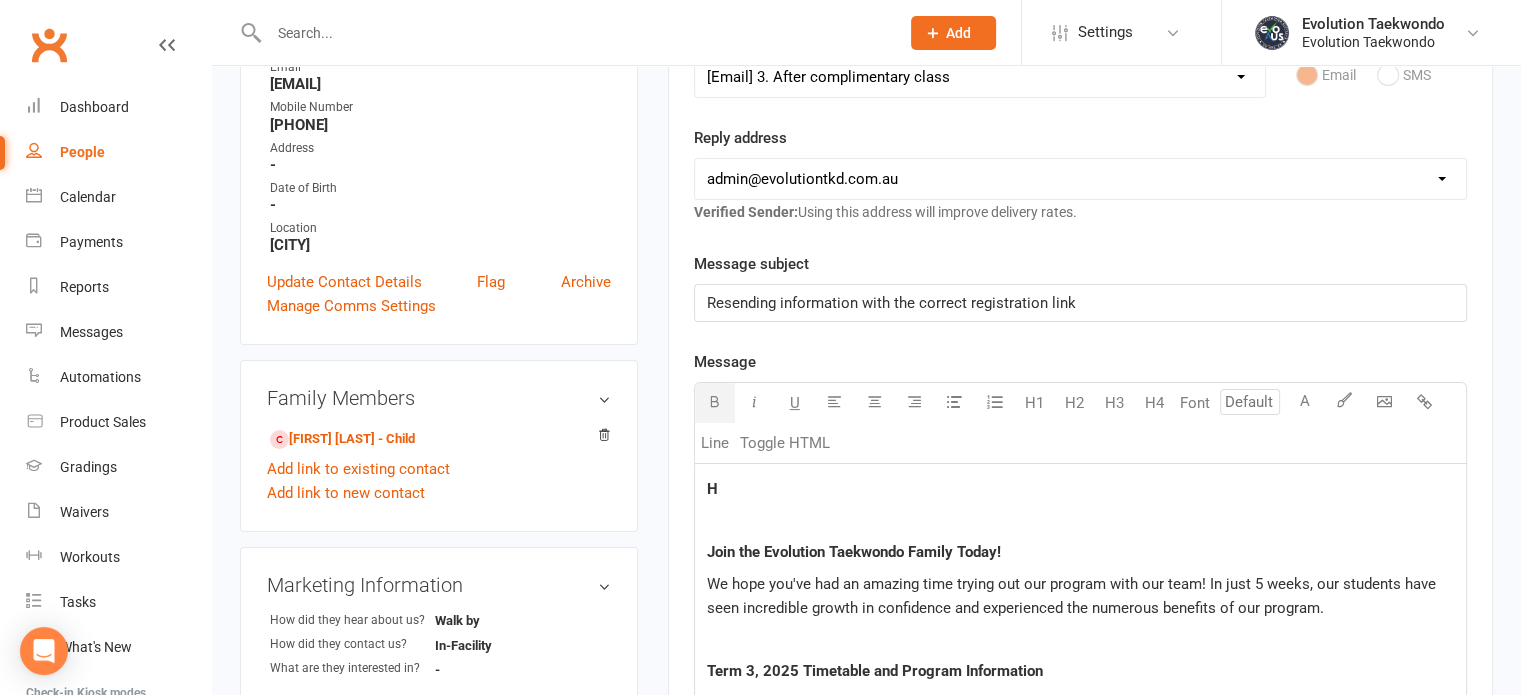 type 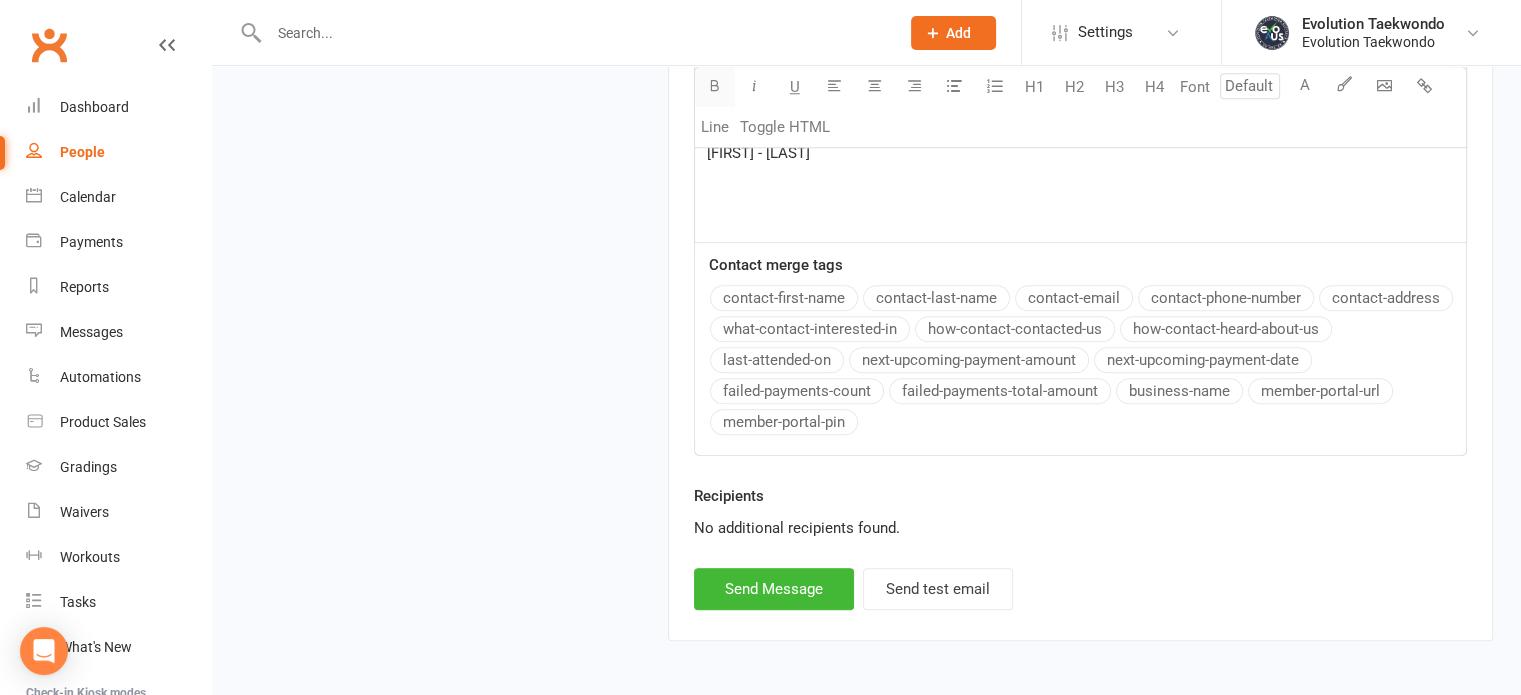 scroll, scrollTop: 2040, scrollLeft: 0, axis: vertical 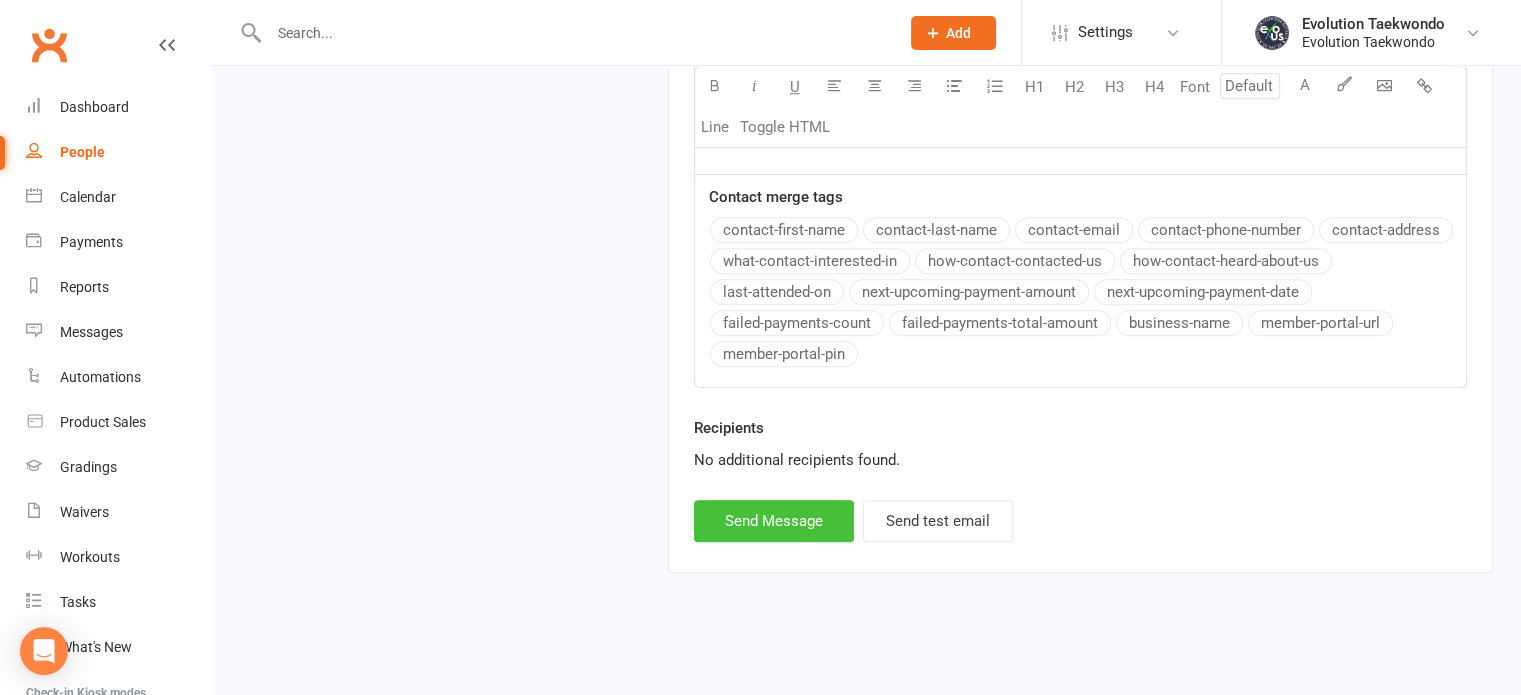 click on "Send Message" at bounding box center (774, 521) 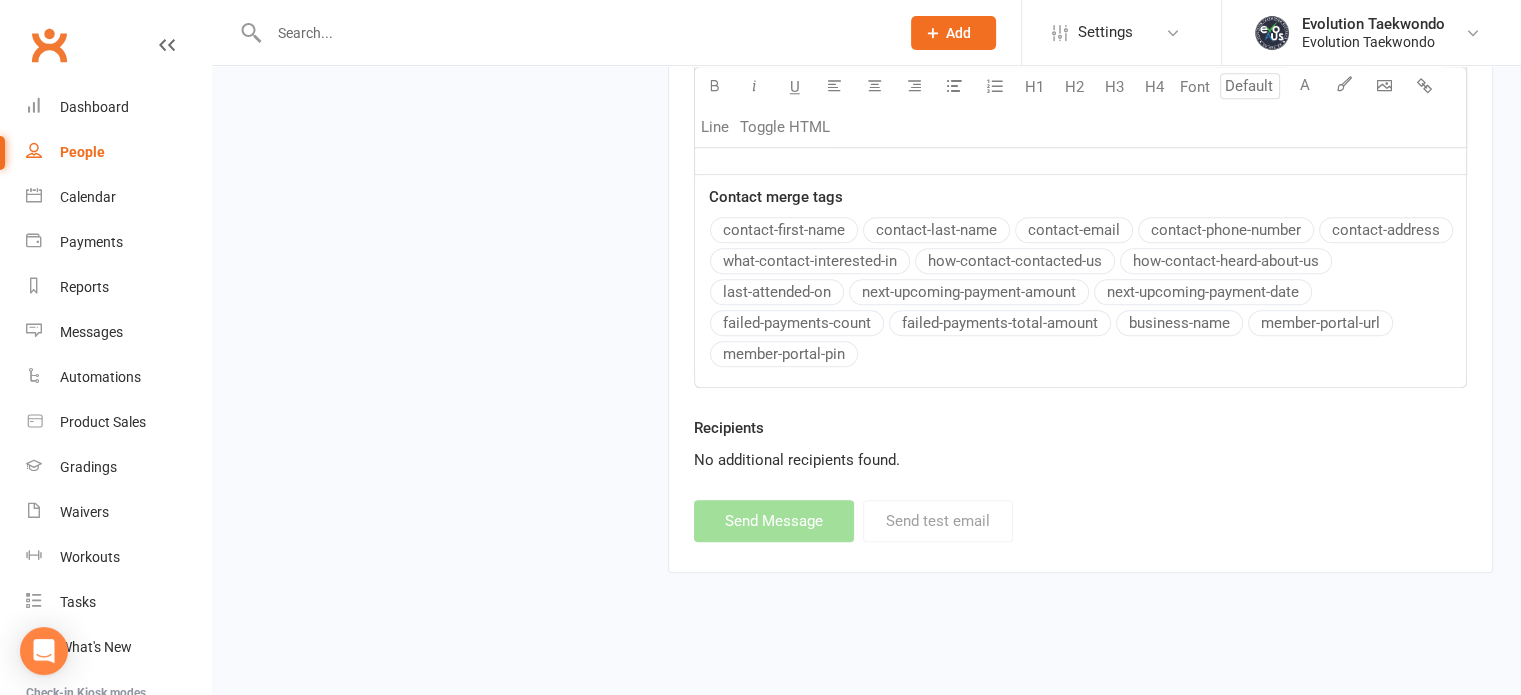 select 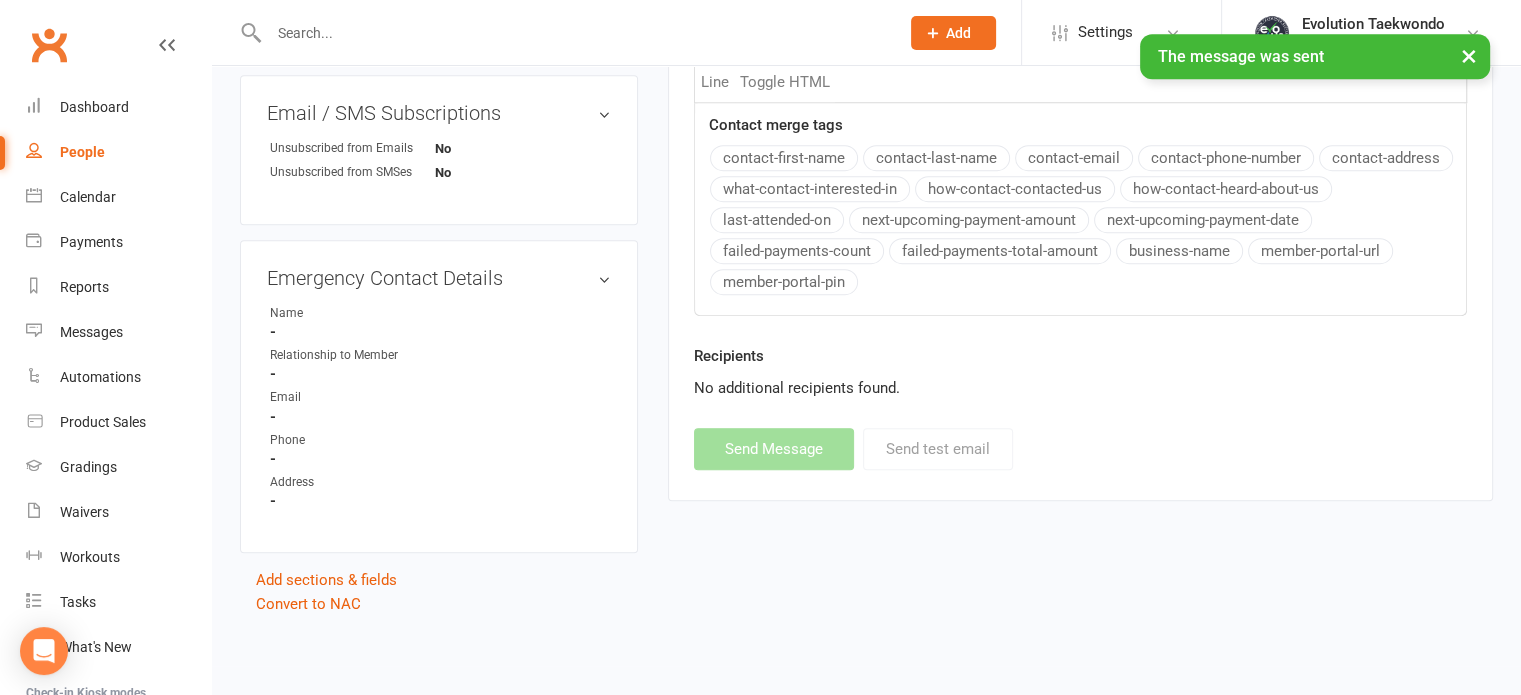 scroll, scrollTop: 917, scrollLeft: 0, axis: vertical 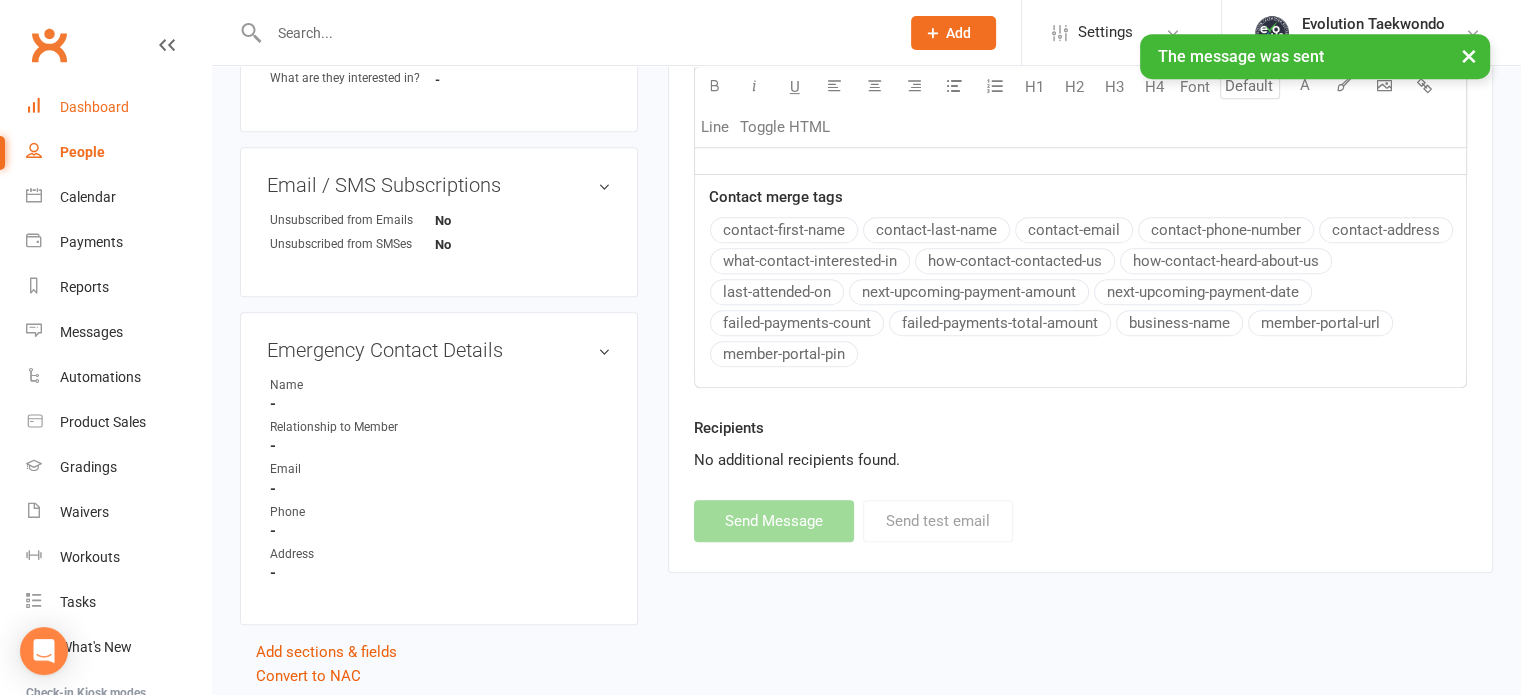 click on "Dashboard" at bounding box center (94, 107) 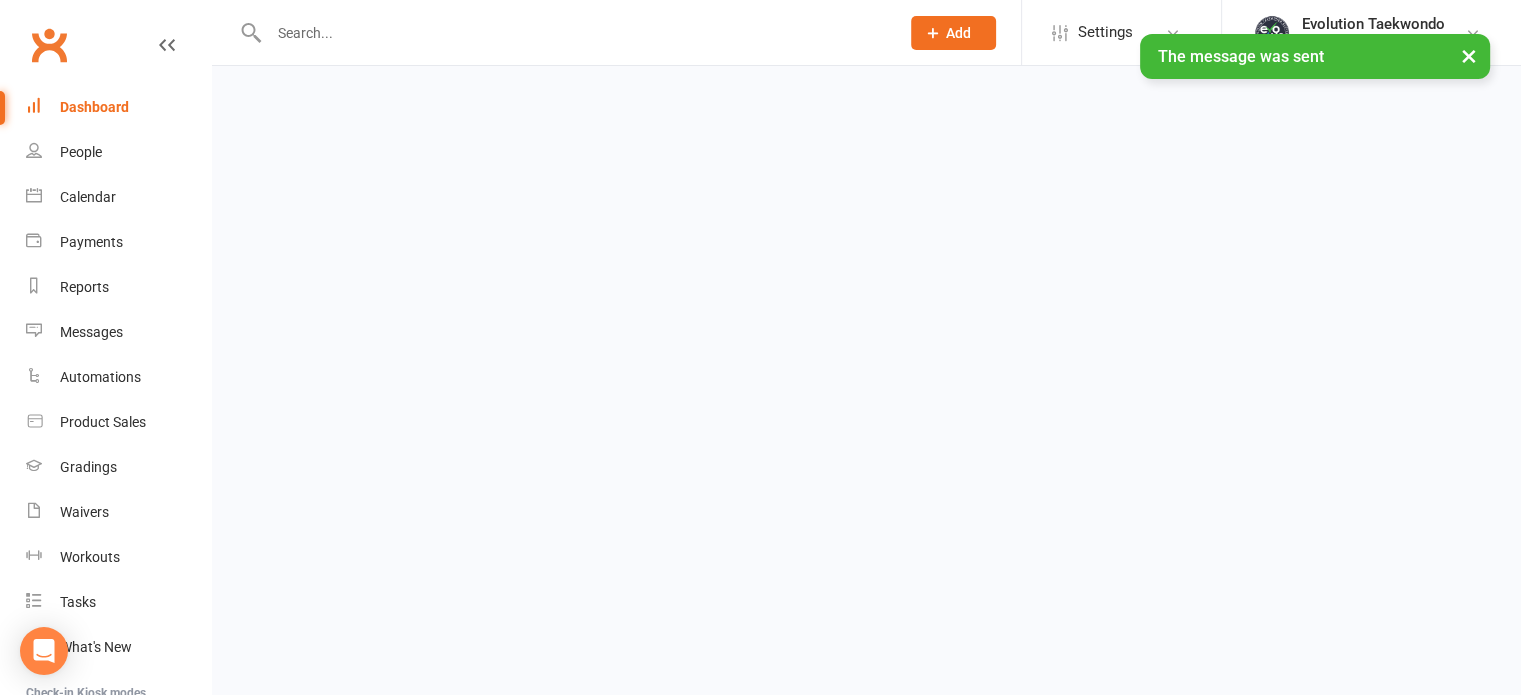 scroll, scrollTop: 0, scrollLeft: 0, axis: both 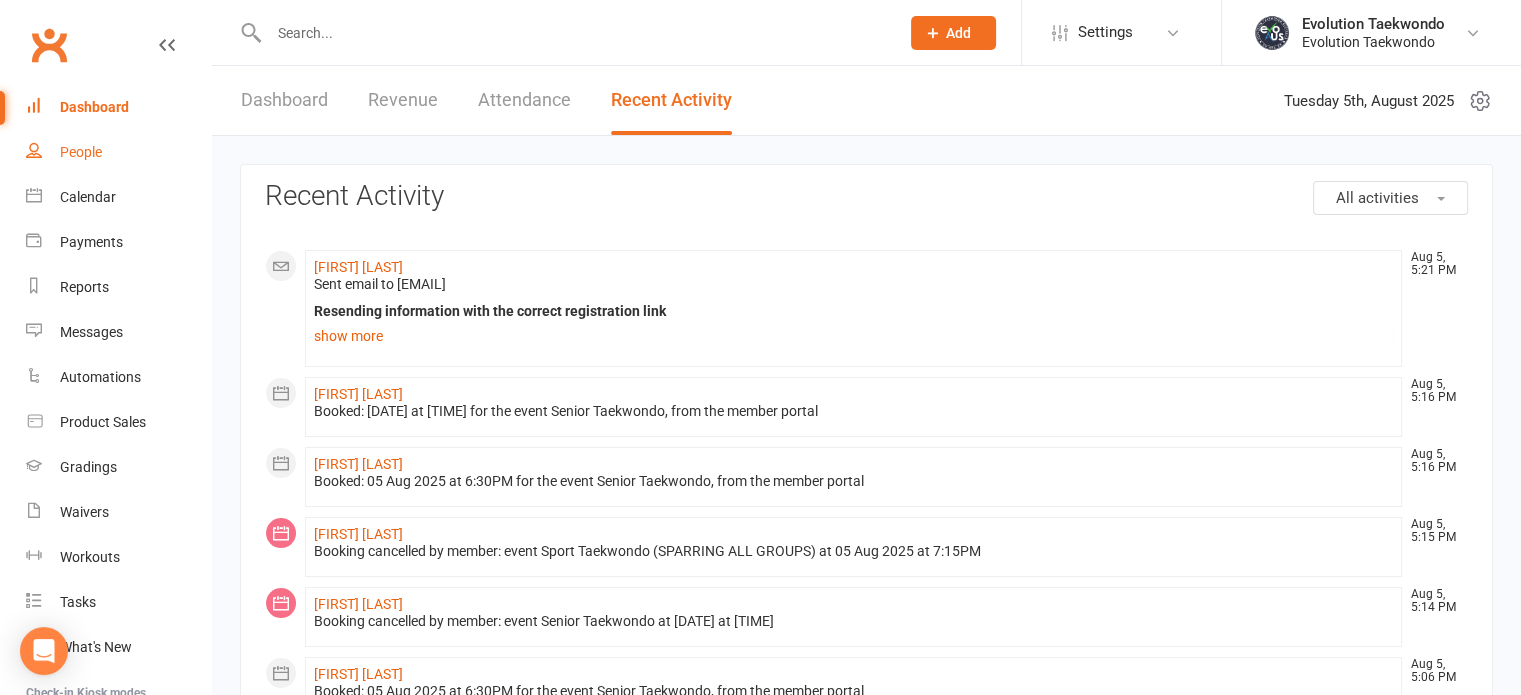 click on "People" at bounding box center (81, 152) 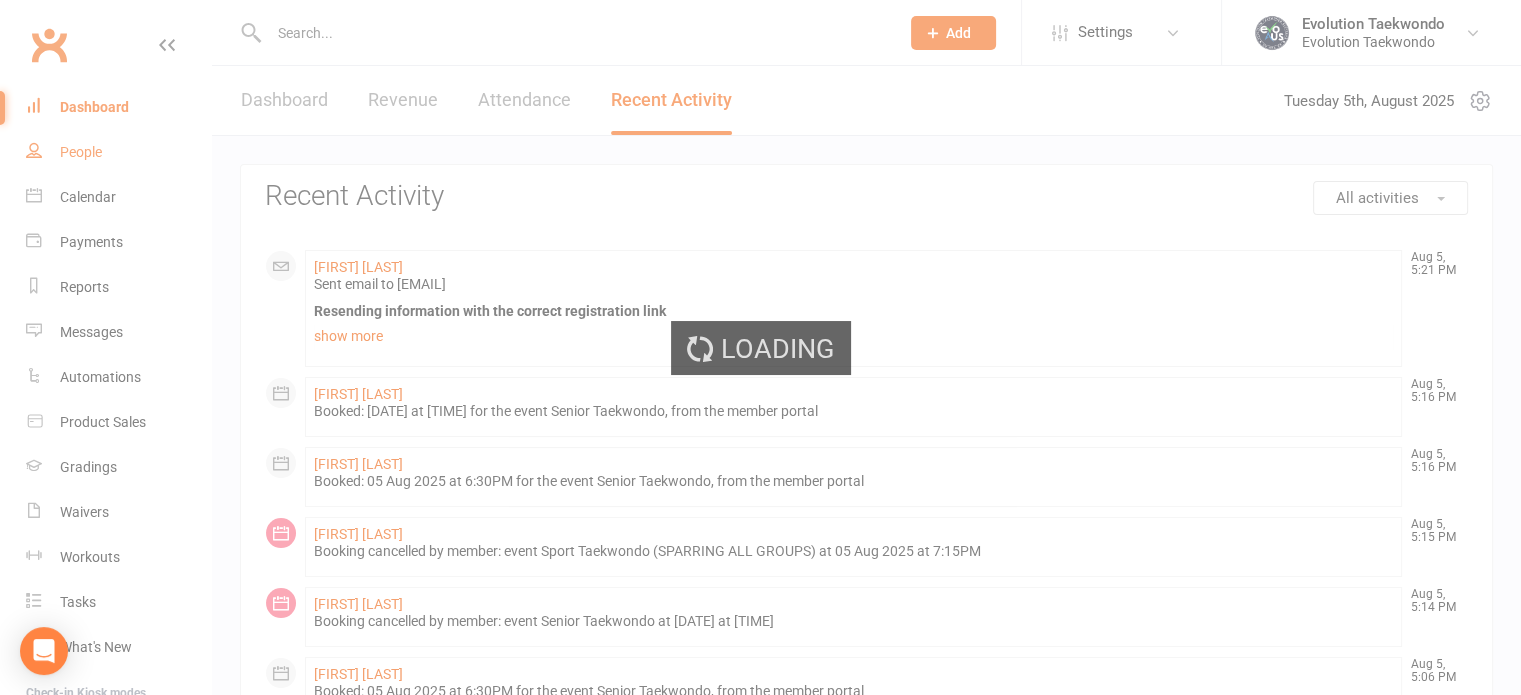 select on "25" 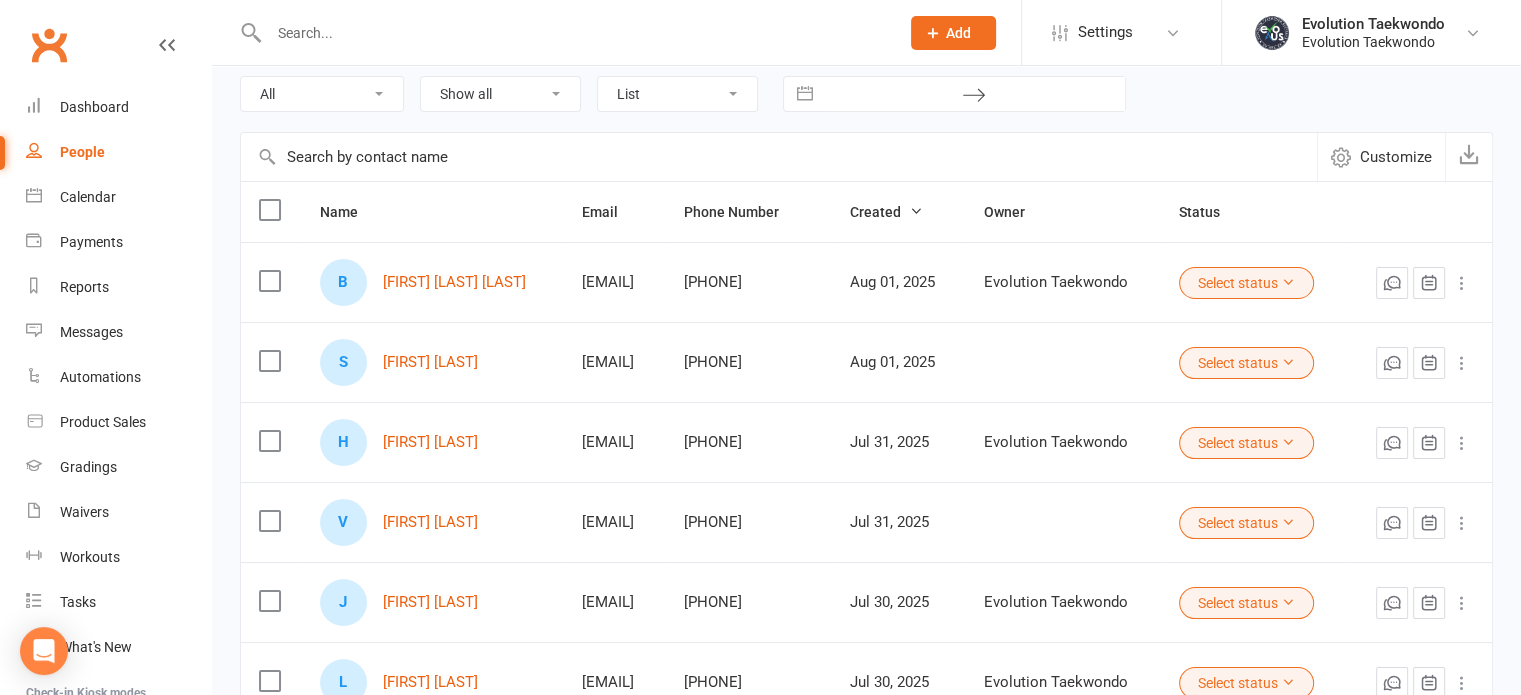 scroll, scrollTop: 110, scrollLeft: 0, axis: vertical 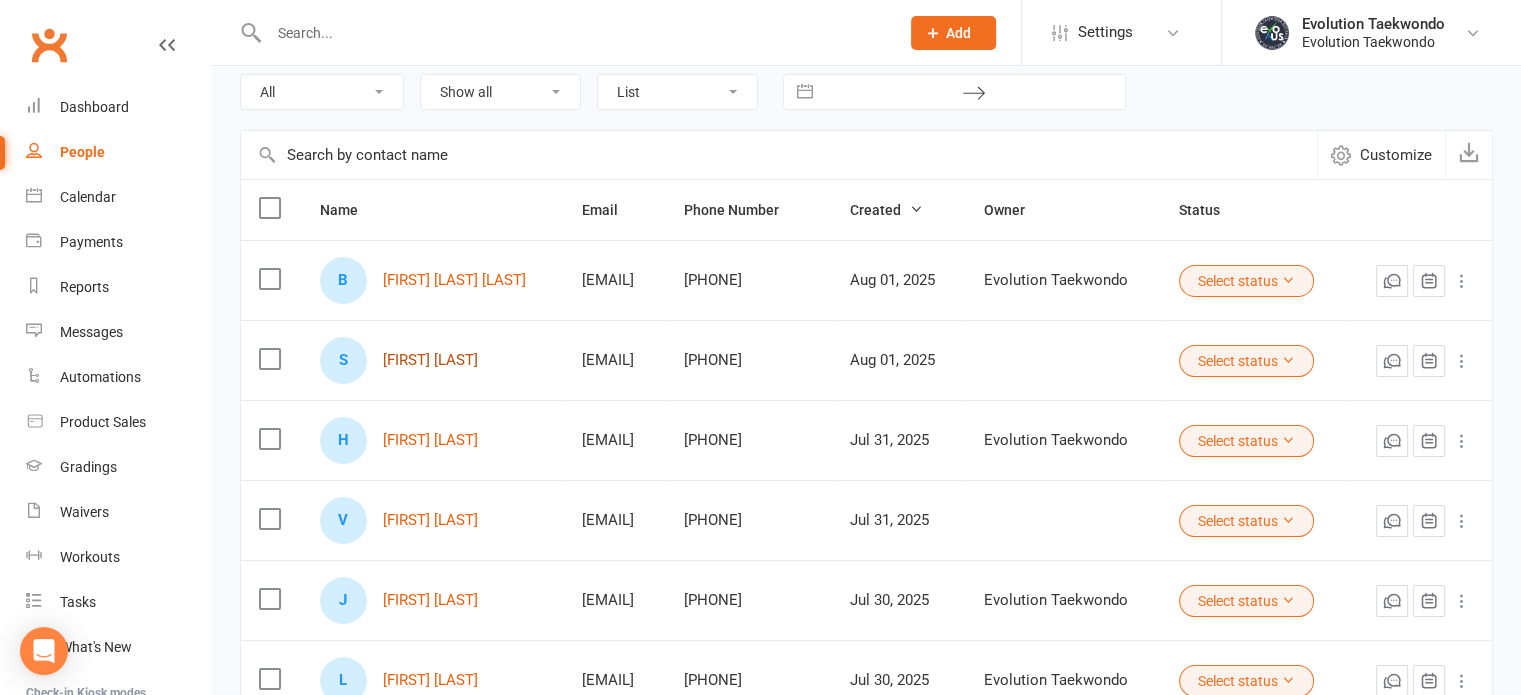 click on "[FIRST] [LAST]" at bounding box center (430, 360) 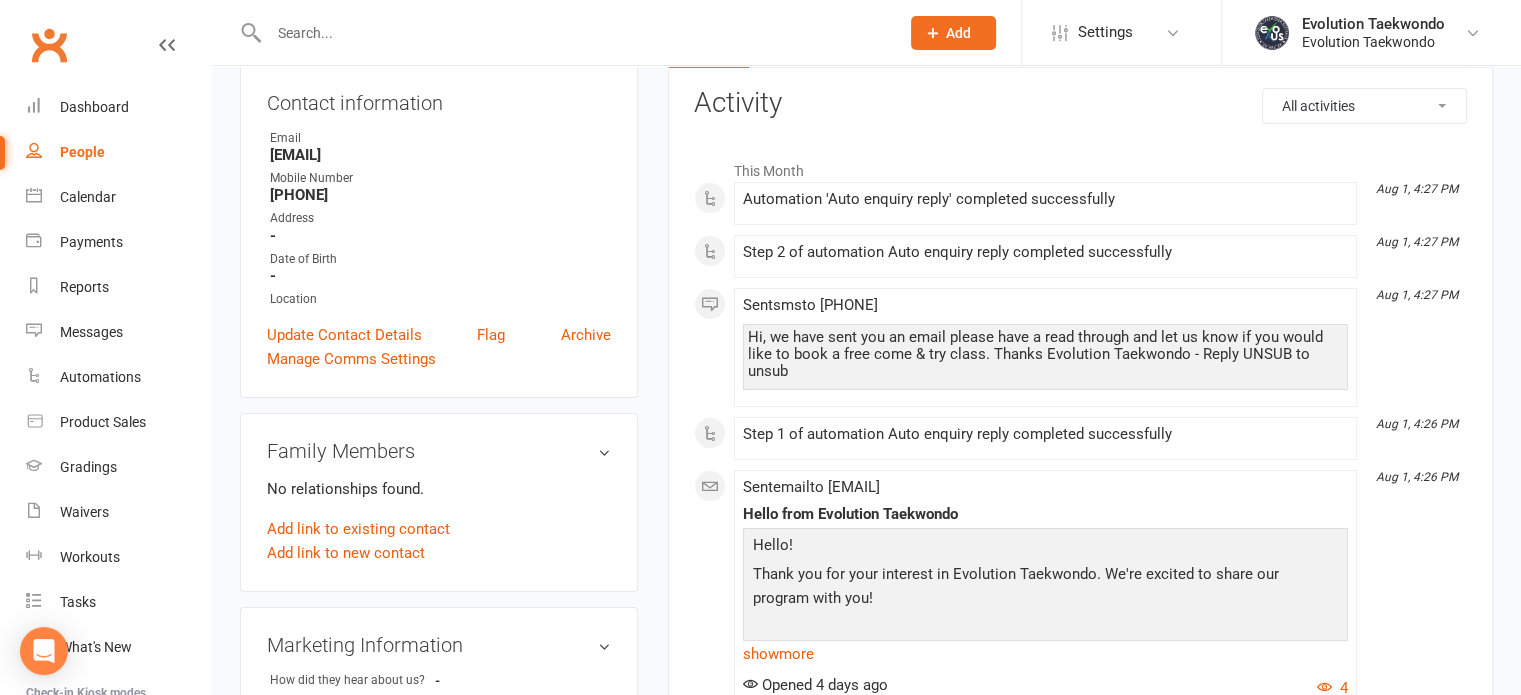 scroll, scrollTop: 0, scrollLeft: 0, axis: both 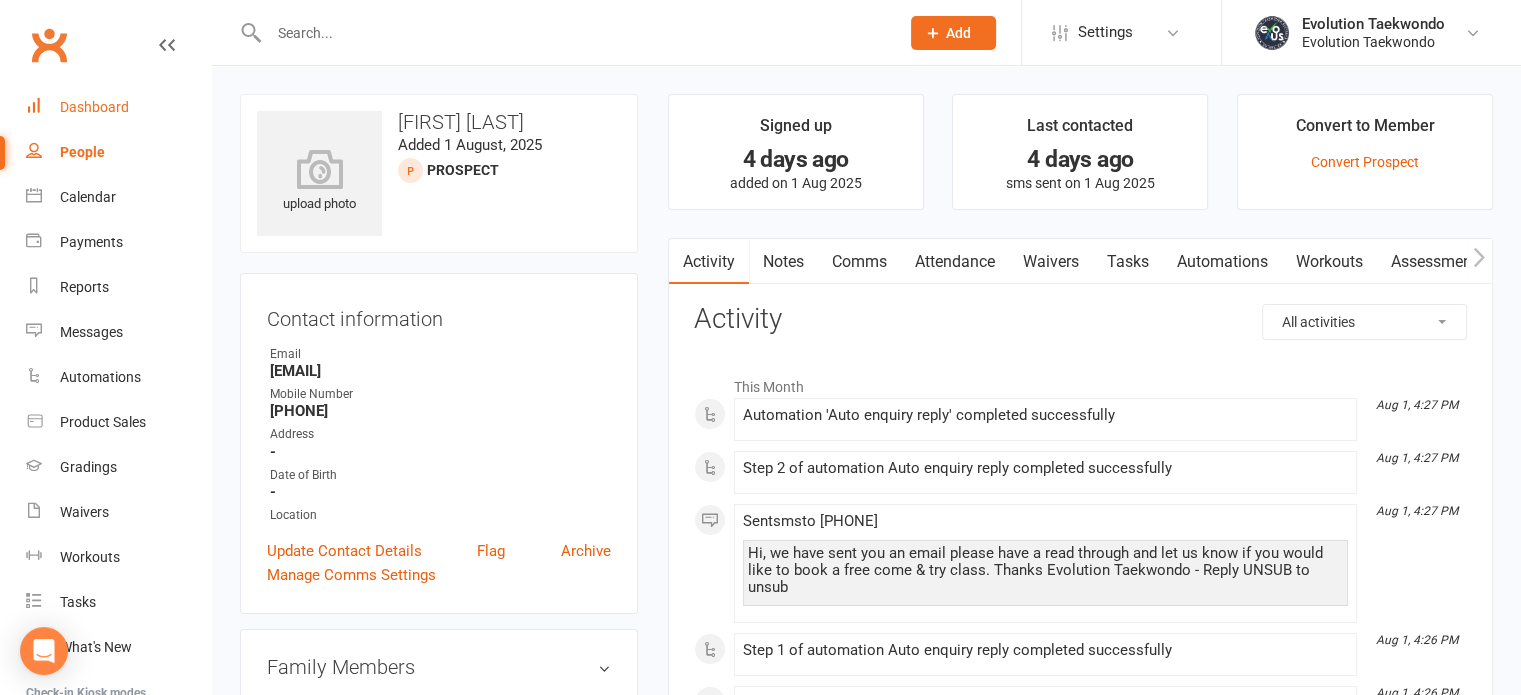 click on "Dashboard" at bounding box center (94, 107) 